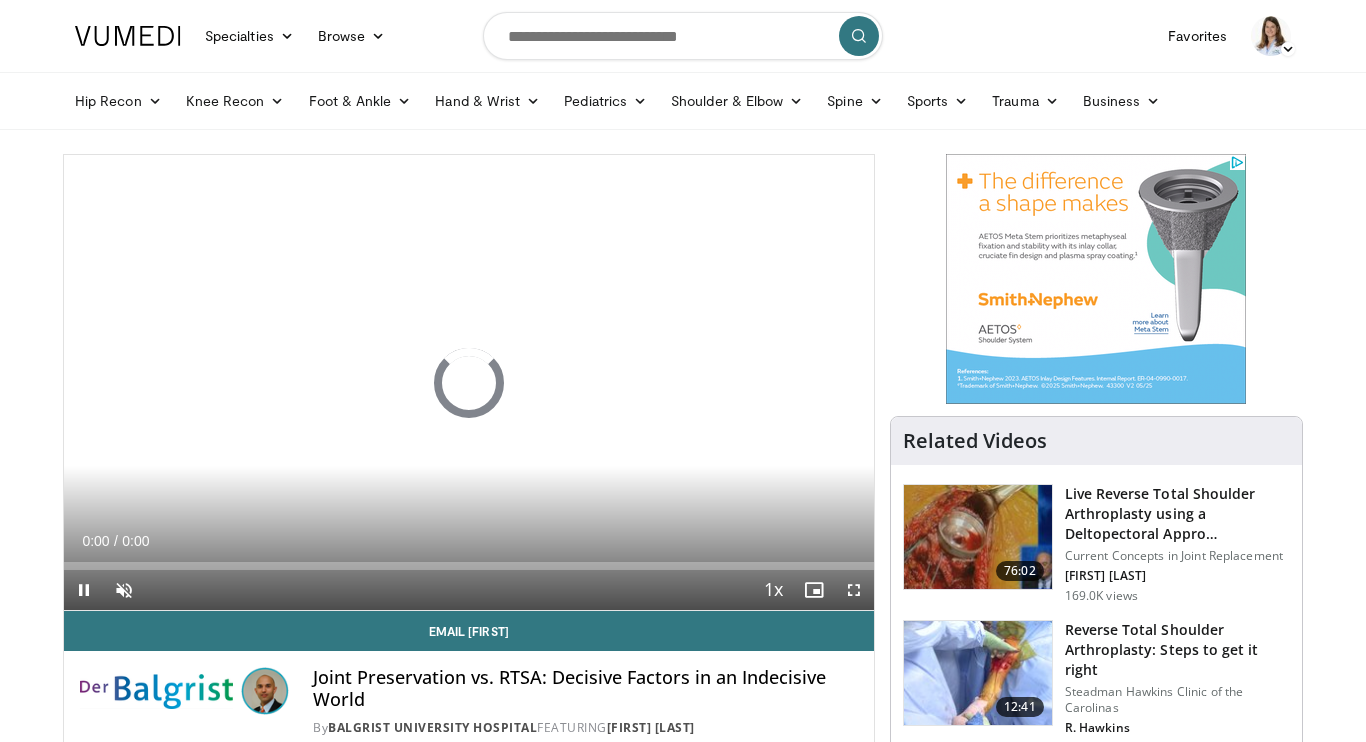 scroll, scrollTop: 0, scrollLeft: 0, axis: both 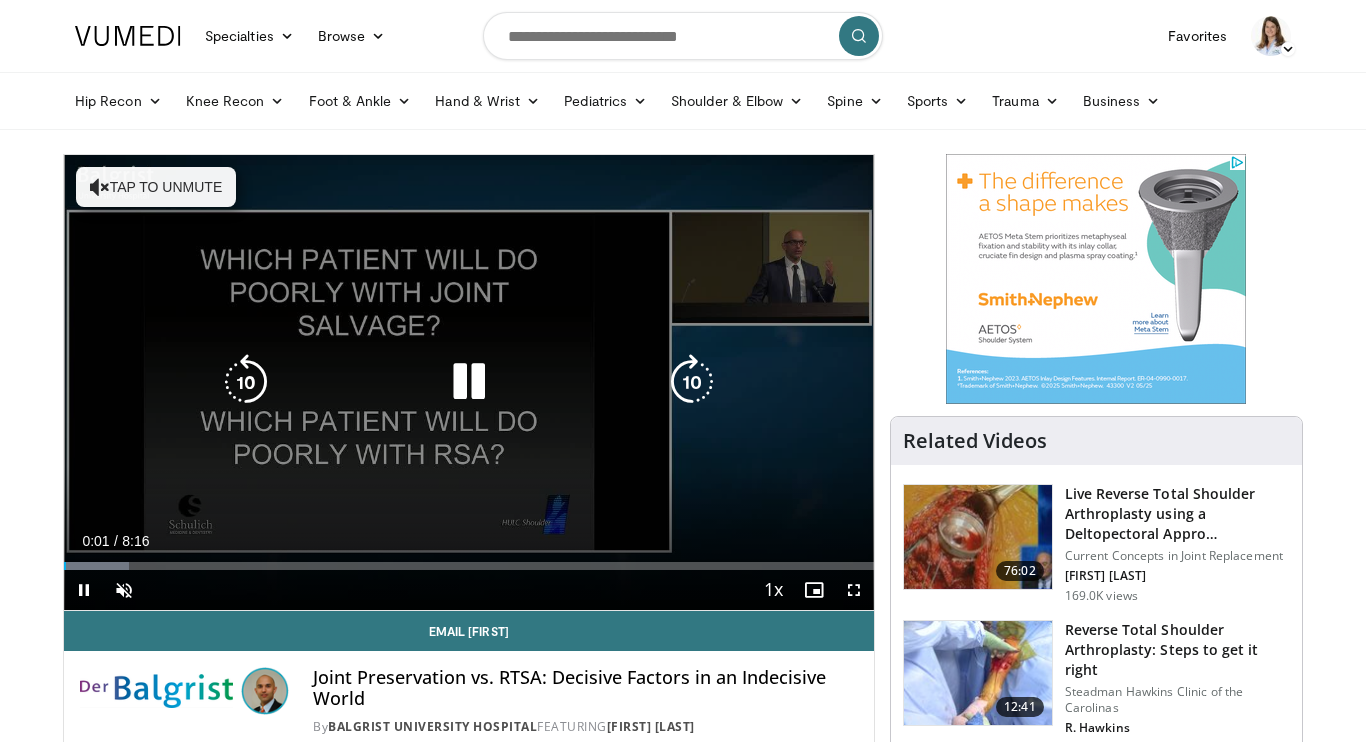 click at bounding box center (469, 382) 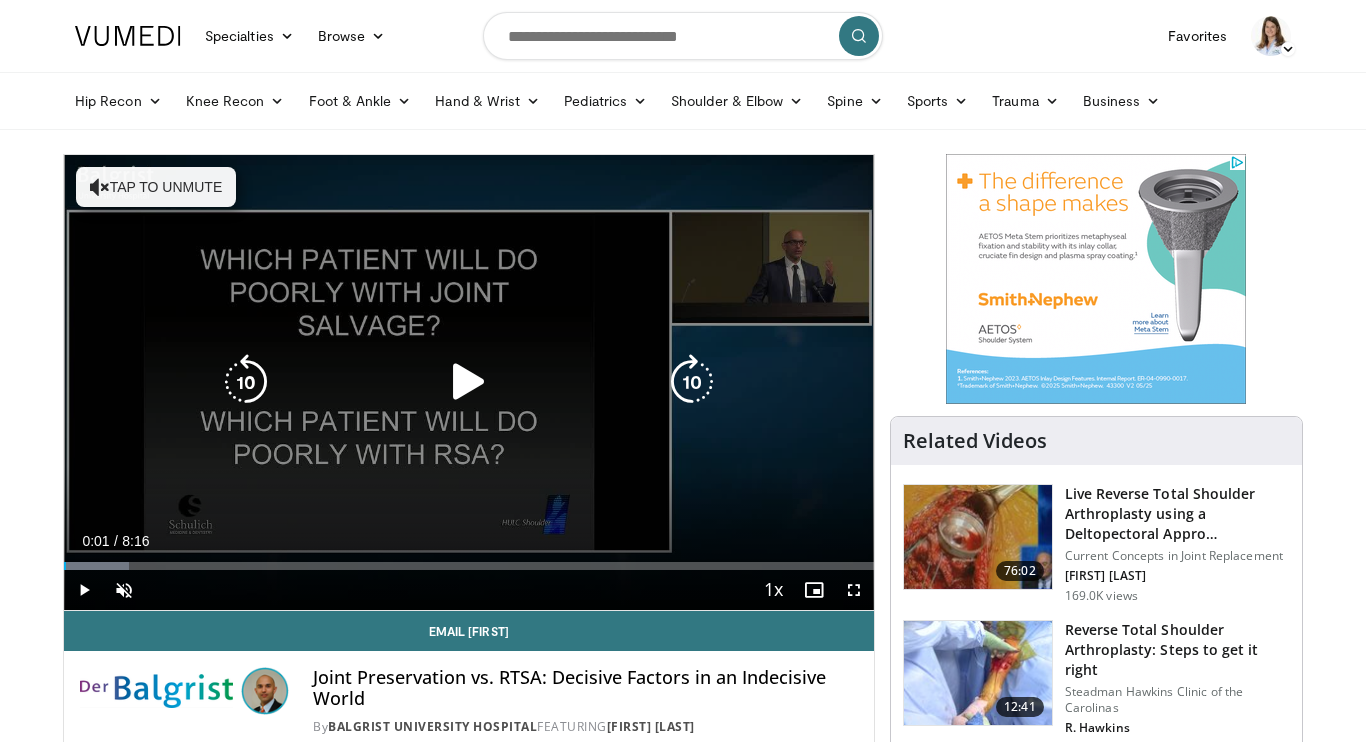 click at bounding box center [469, 382] 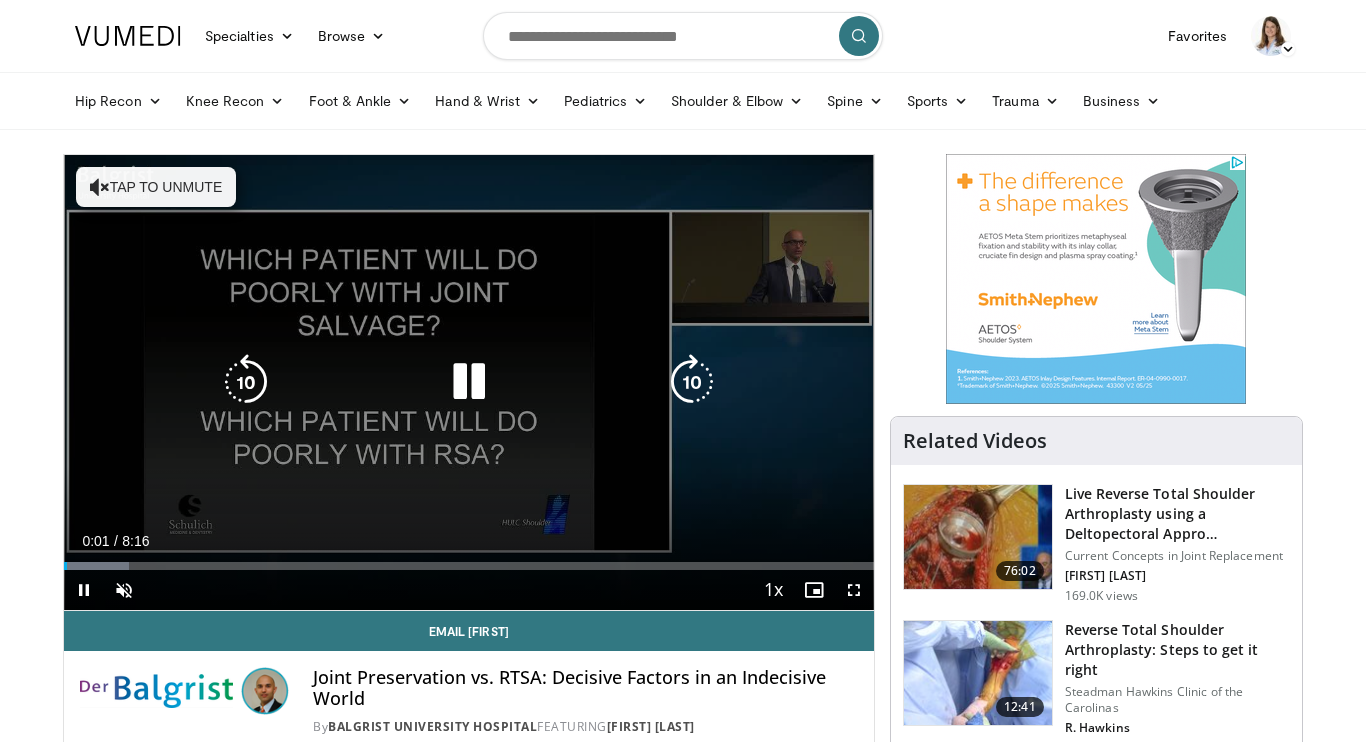 click on "Tap to unmute" at bounding box center [156, 187] 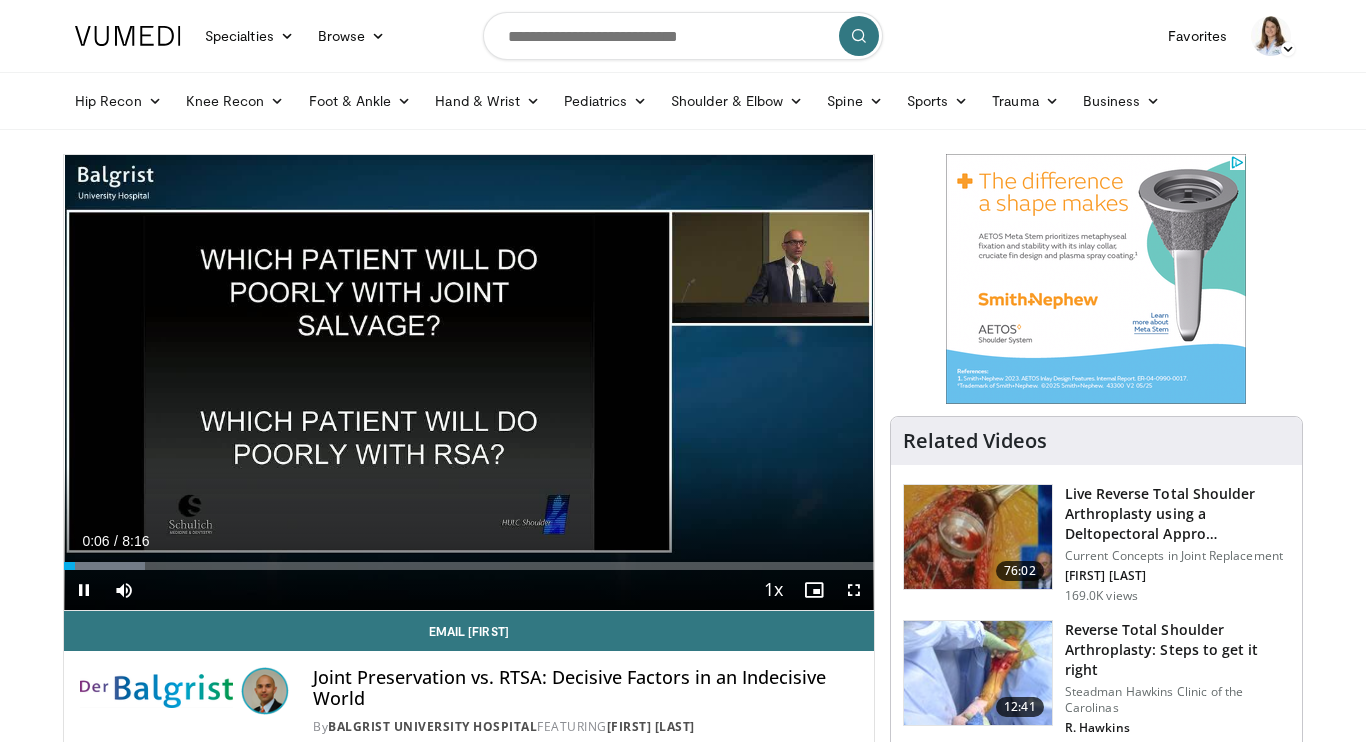 click on "+" at bounding box center (162, 620) 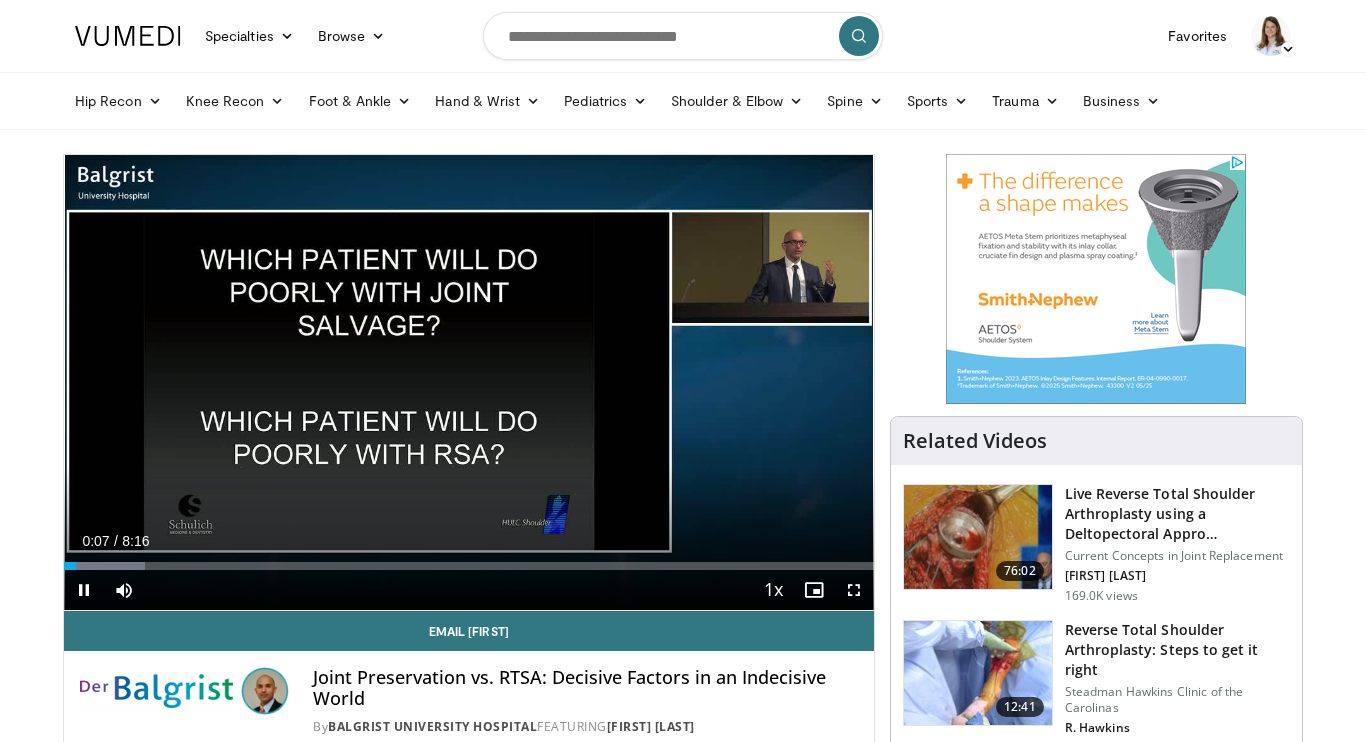 click on "+" at bounding box center [162, 620] 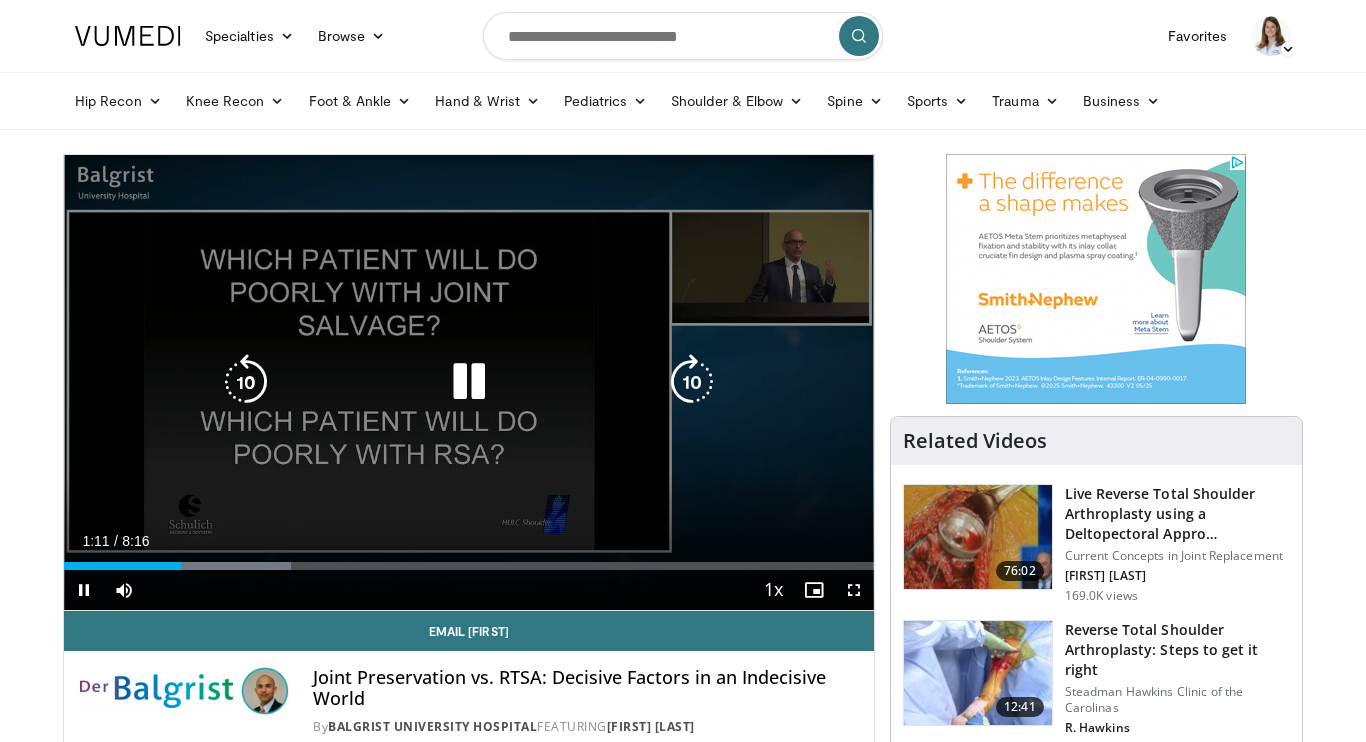 click at bounding box center [469, 382] 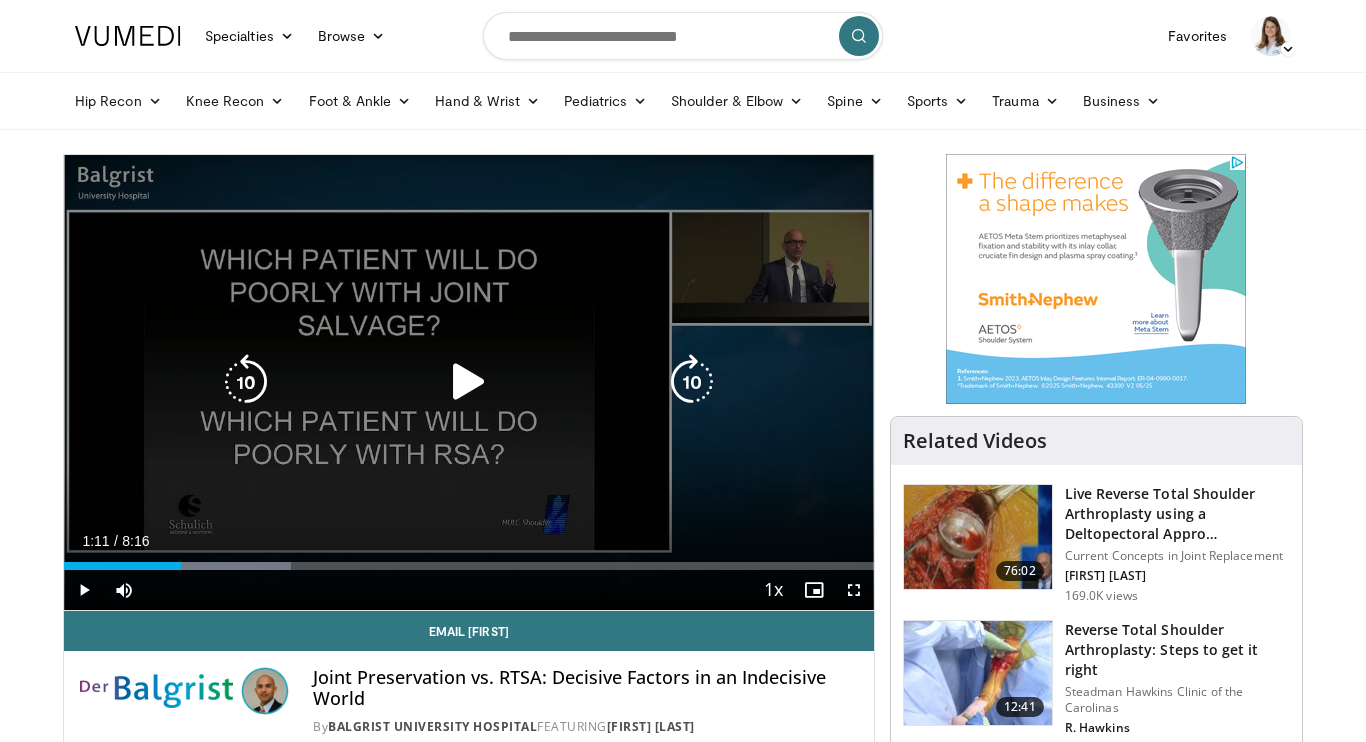 click at bounding box center [469, 382] 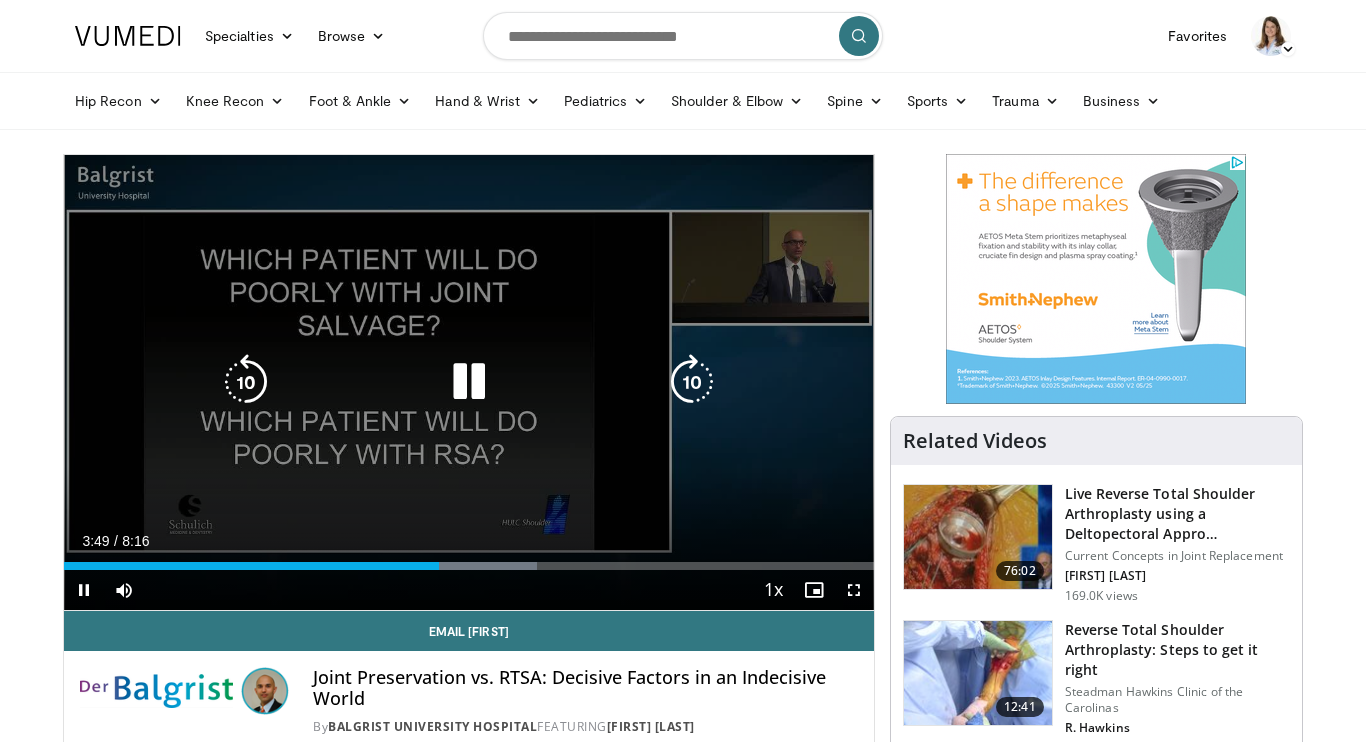 click at bounding box center (469, 382) 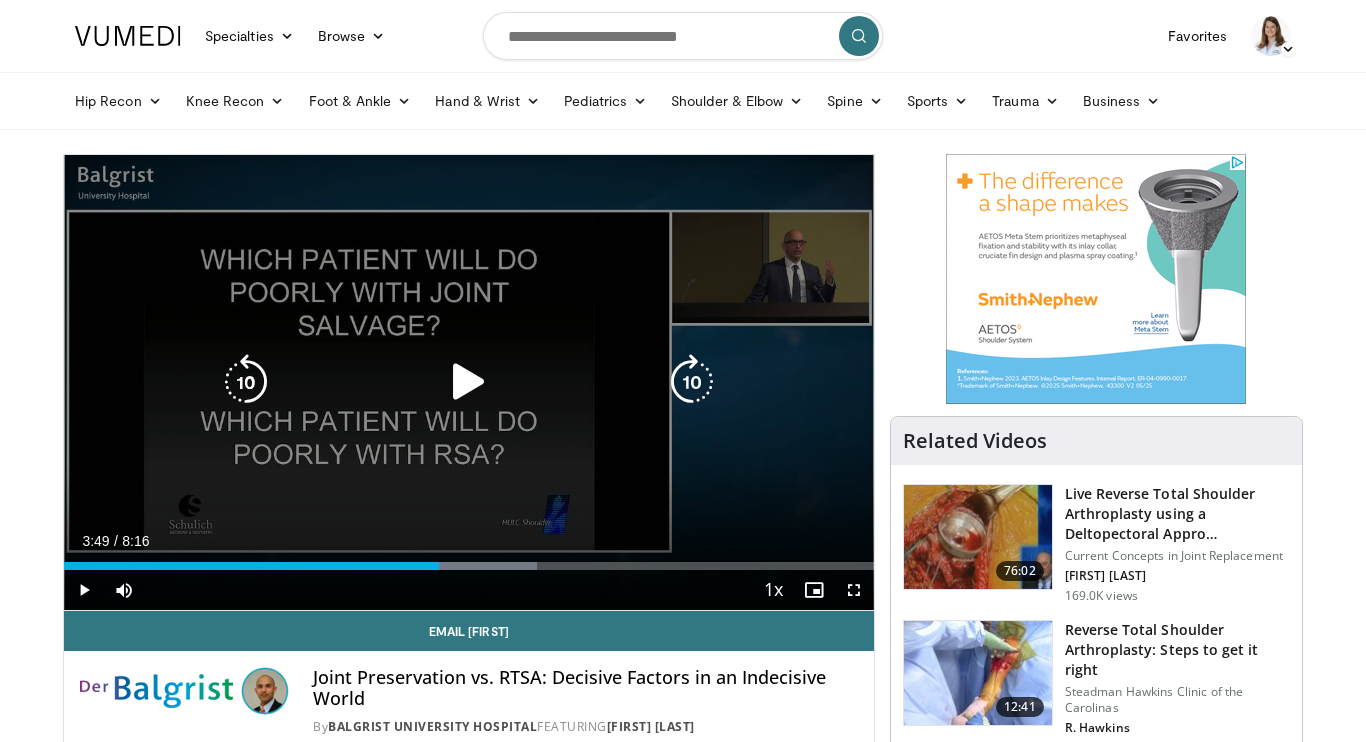click at bounding box center (469, 382) 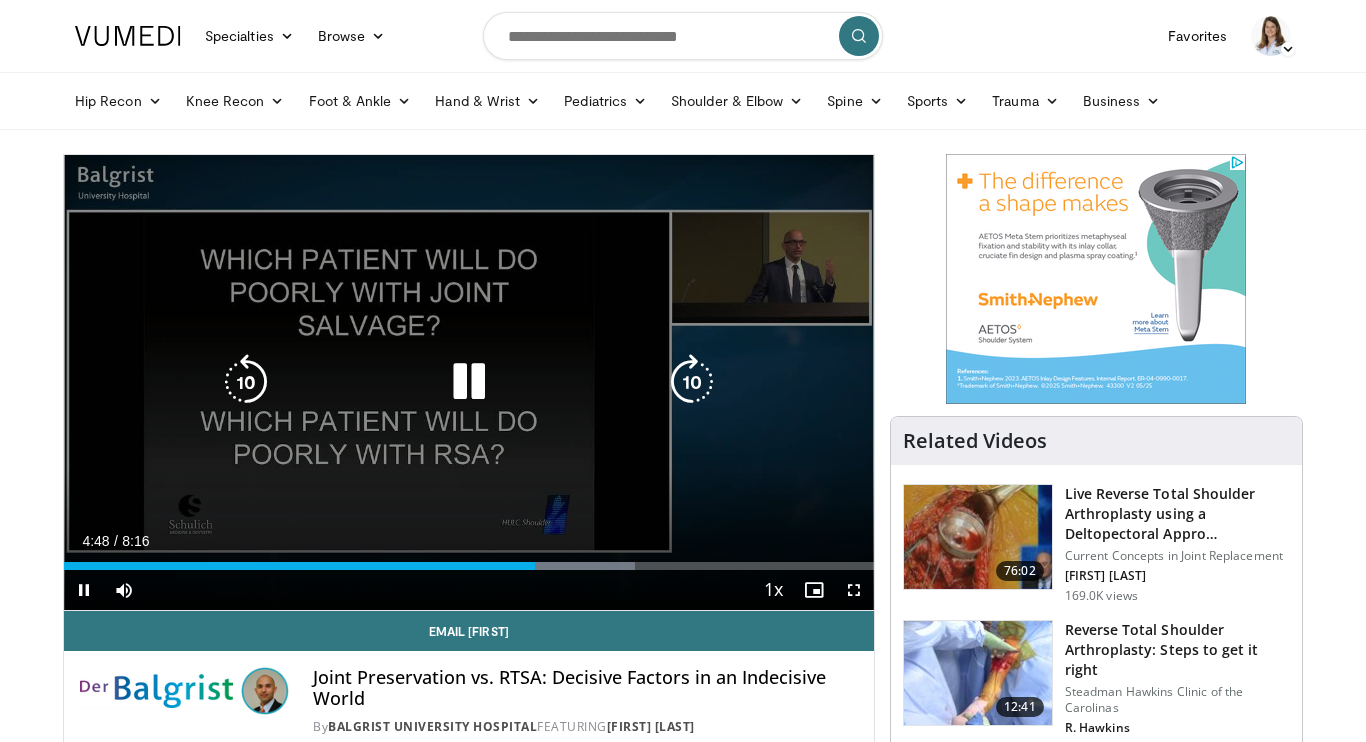 click at bounding box center (469, 382) 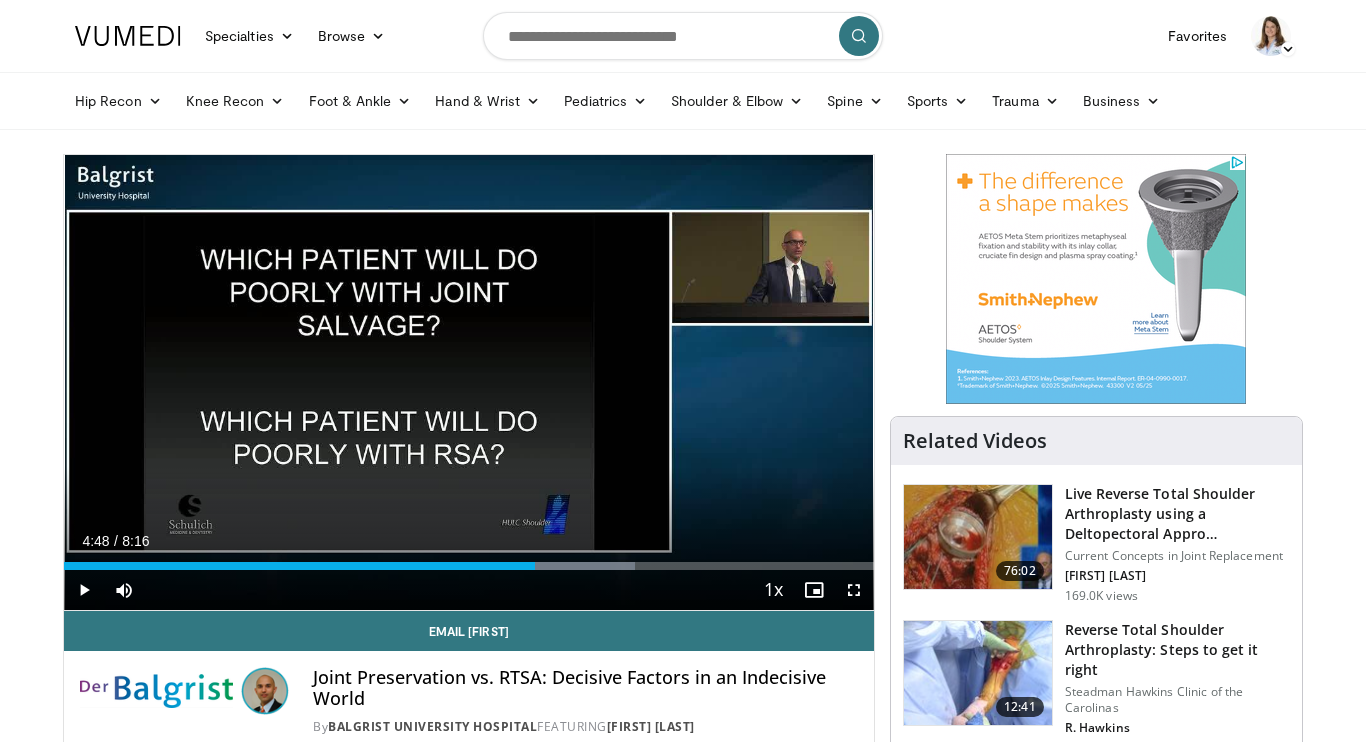 type 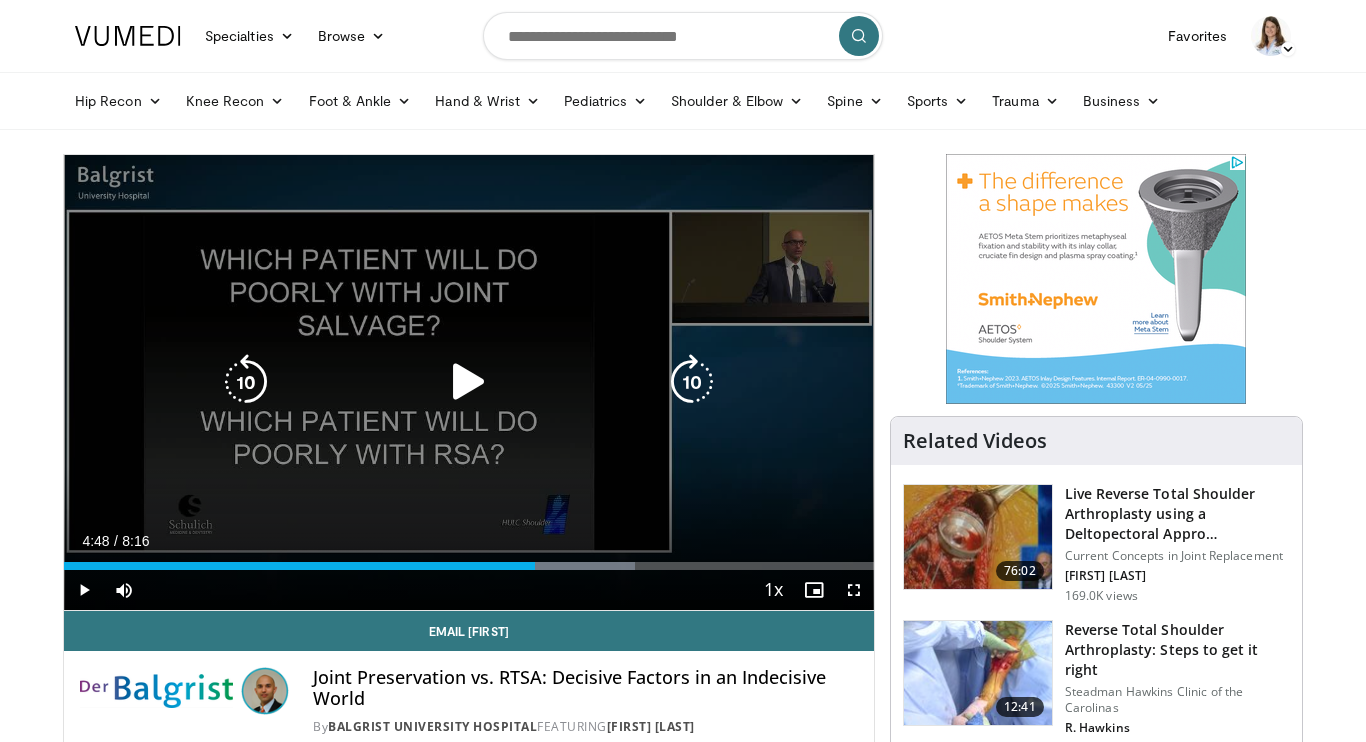 click at bounding box center (469, 382) 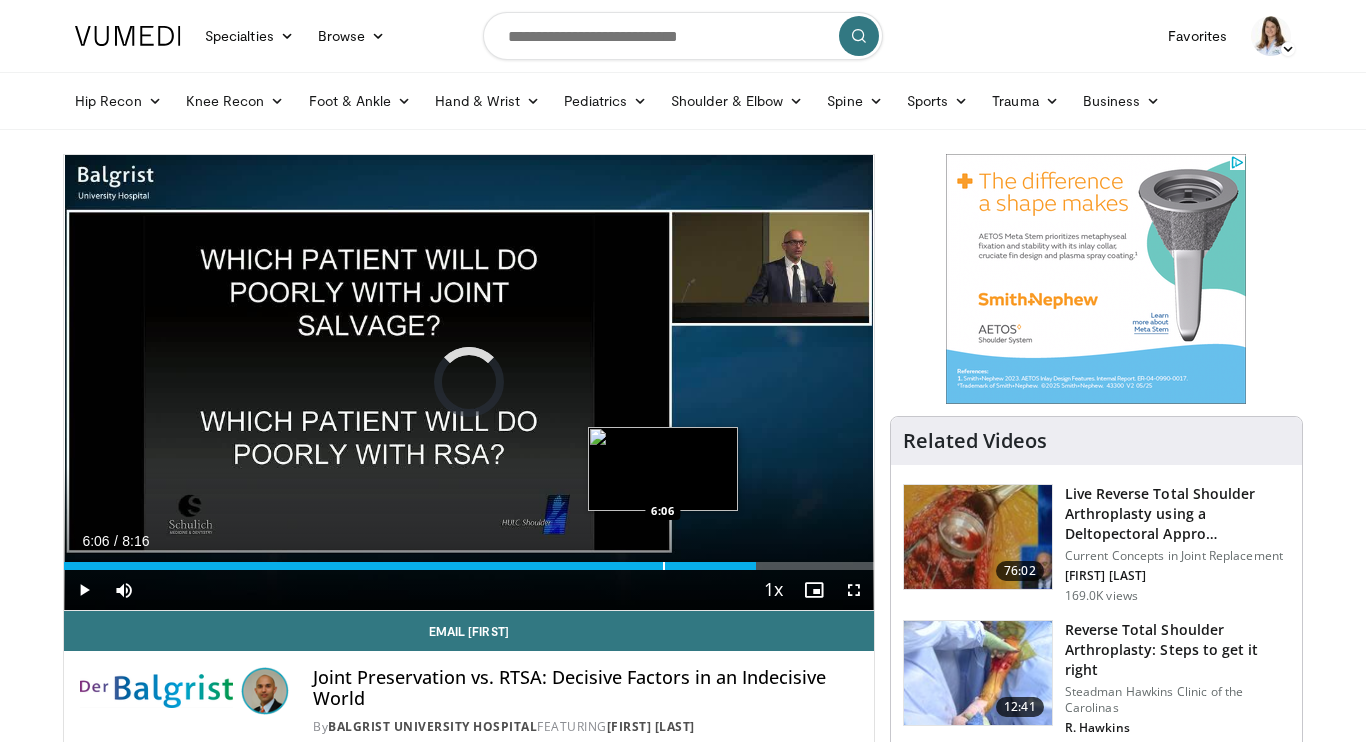 click on "Loaded :  0.00% 6:07 6:06" at bounding box center (469, 566) 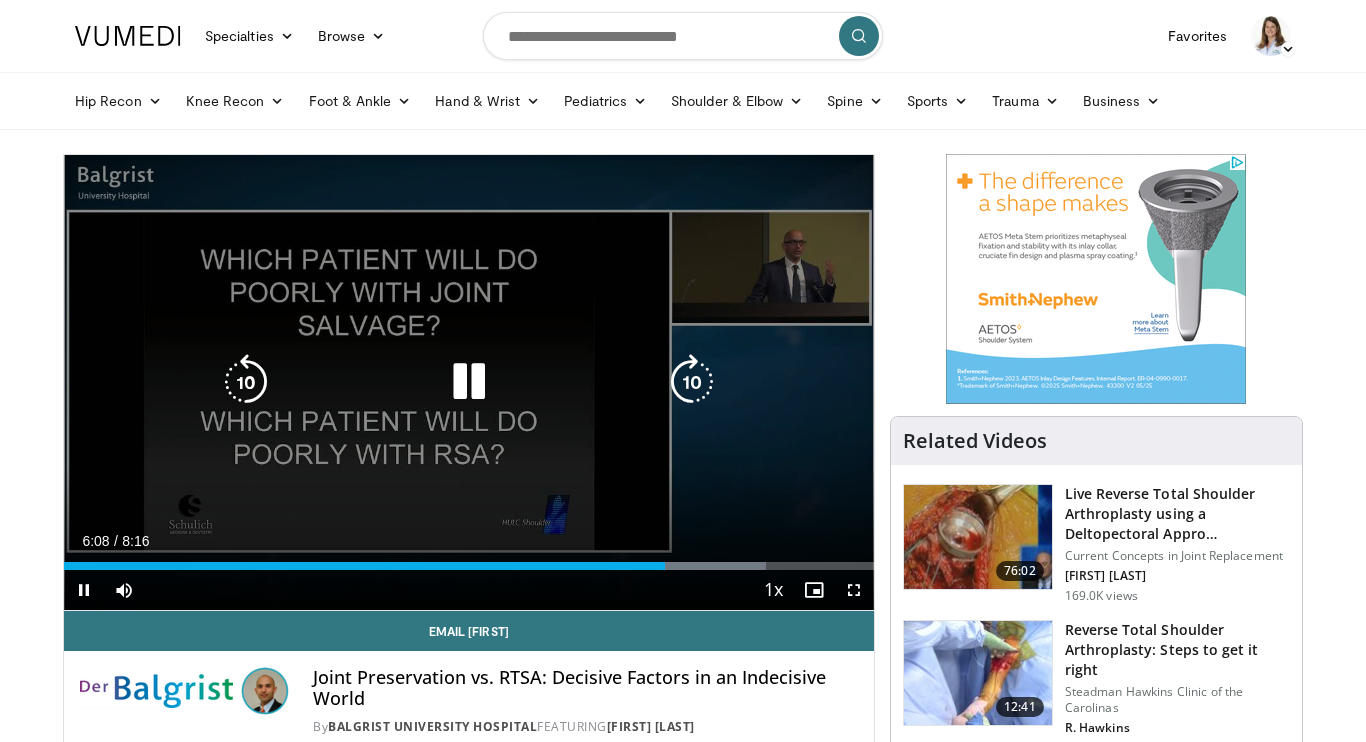 click on "10 seconds
Tap to unmute" at bounding box center (469, 382) 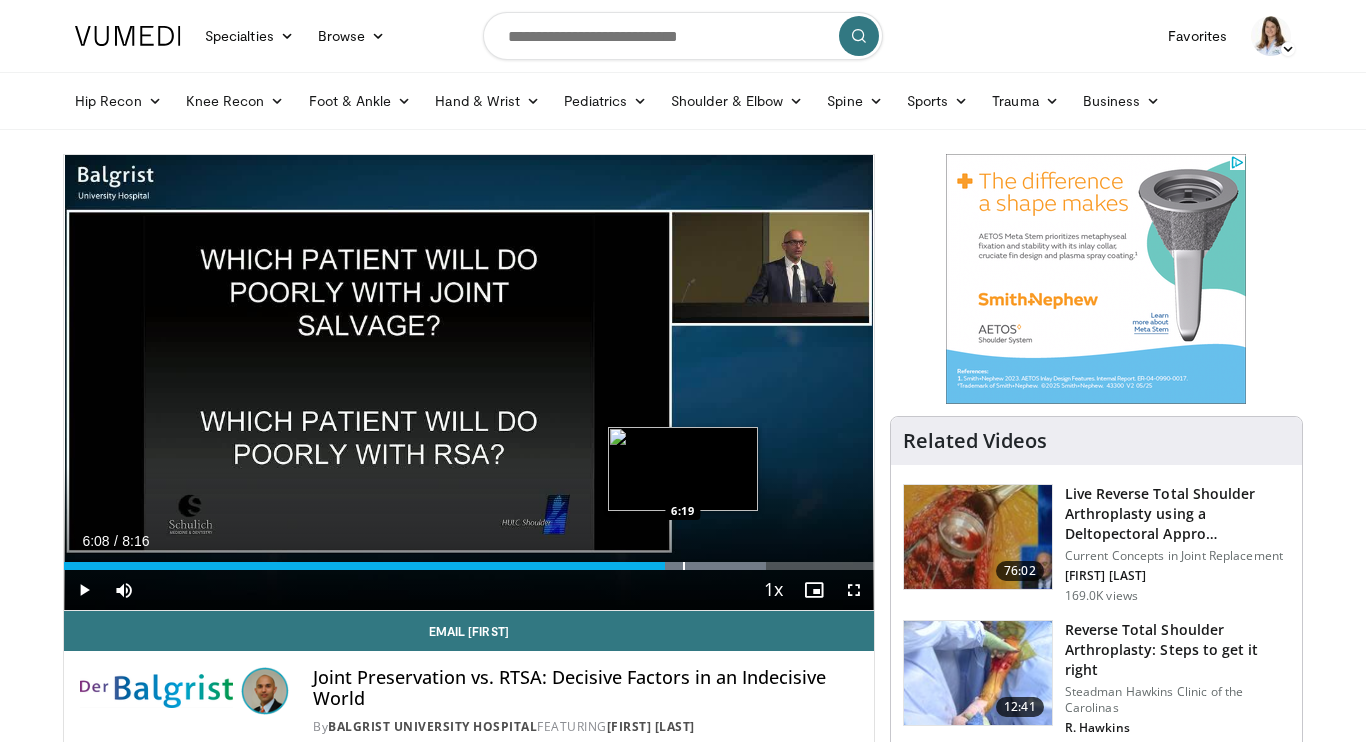 click at bounding box center (684, 566) 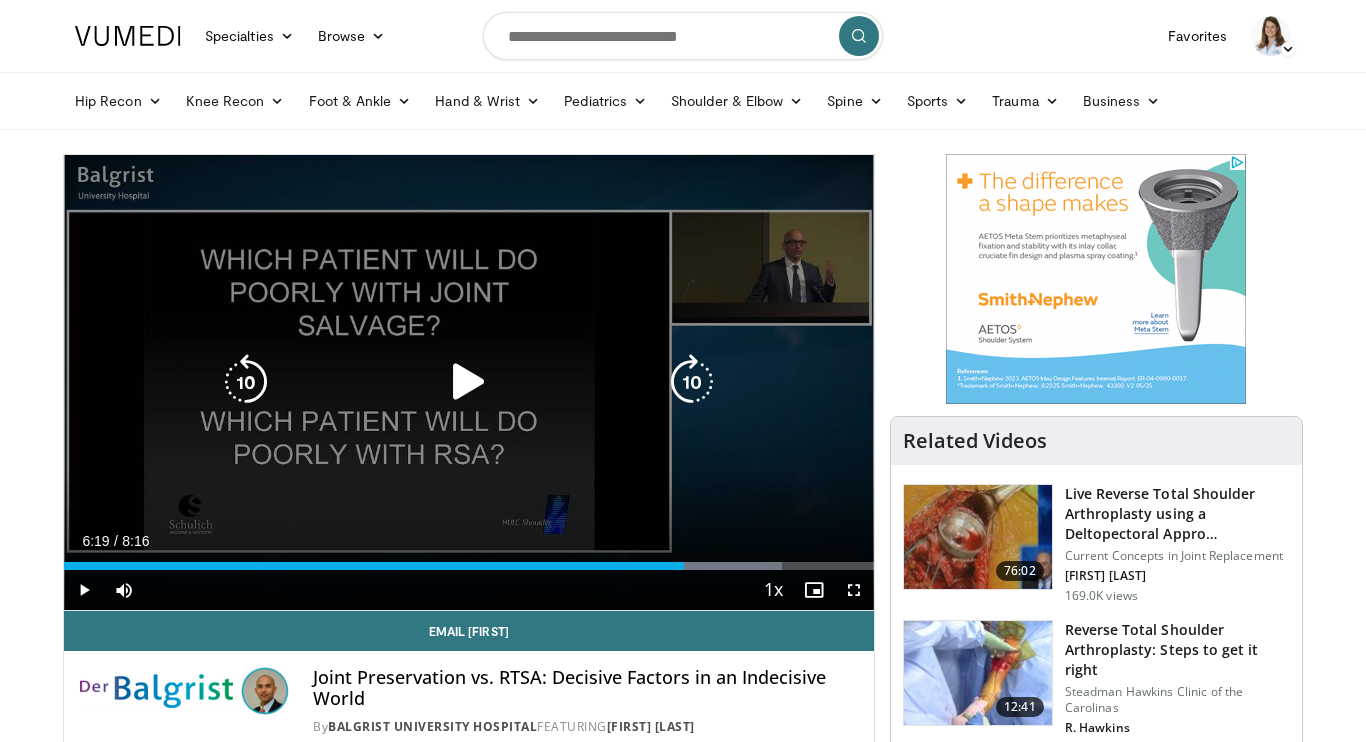 click on "10 seconds
Tap to unmute" at bounding box center (469, 382) 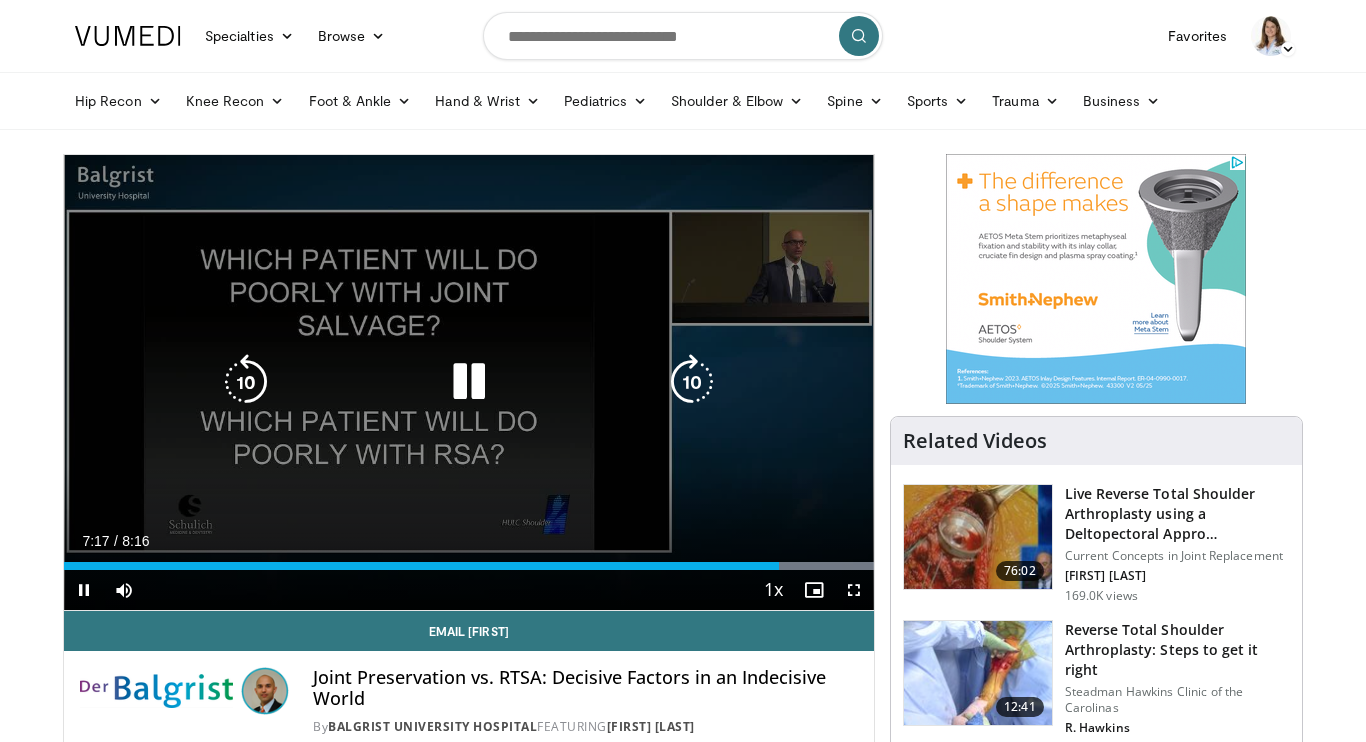 click on "10 seconds
Tap to unmute" at bounding box center (469, 382) 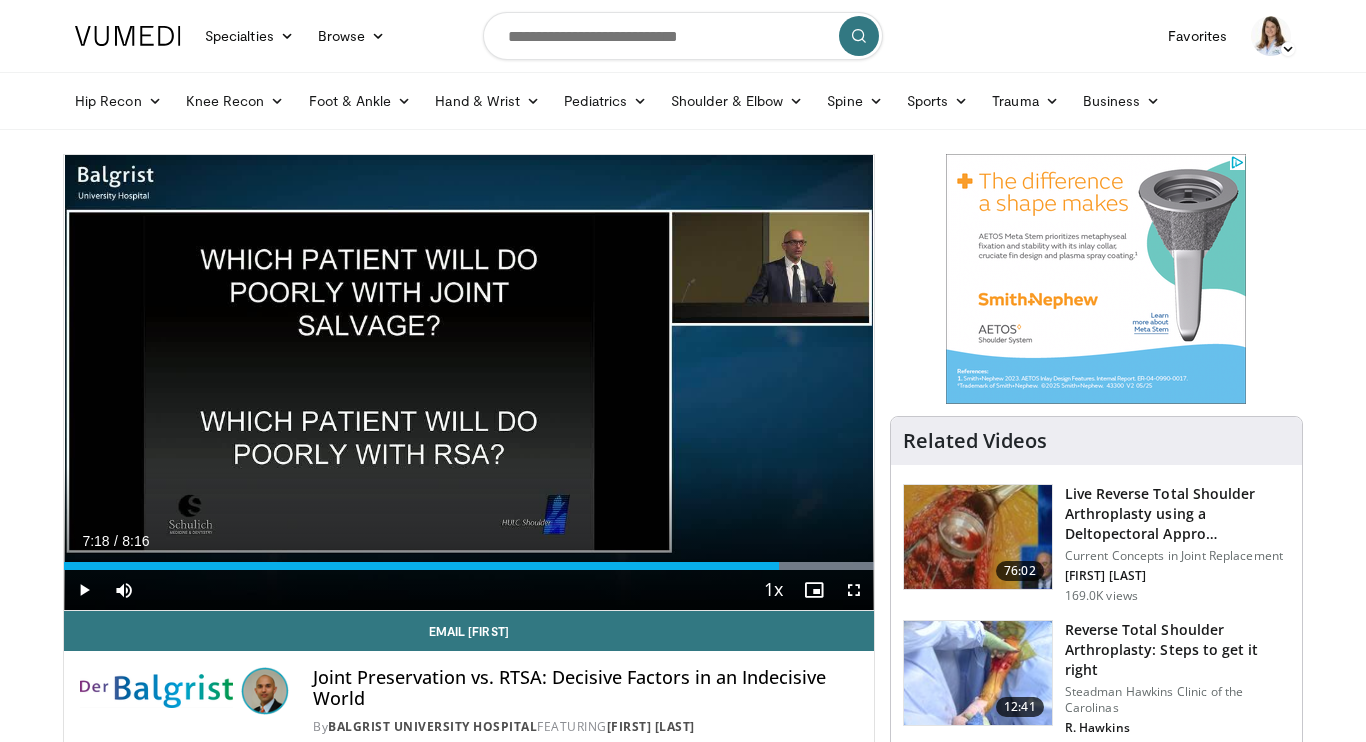 click on "10 seconds
Tap to unmute" at bounding box center [469, 382] 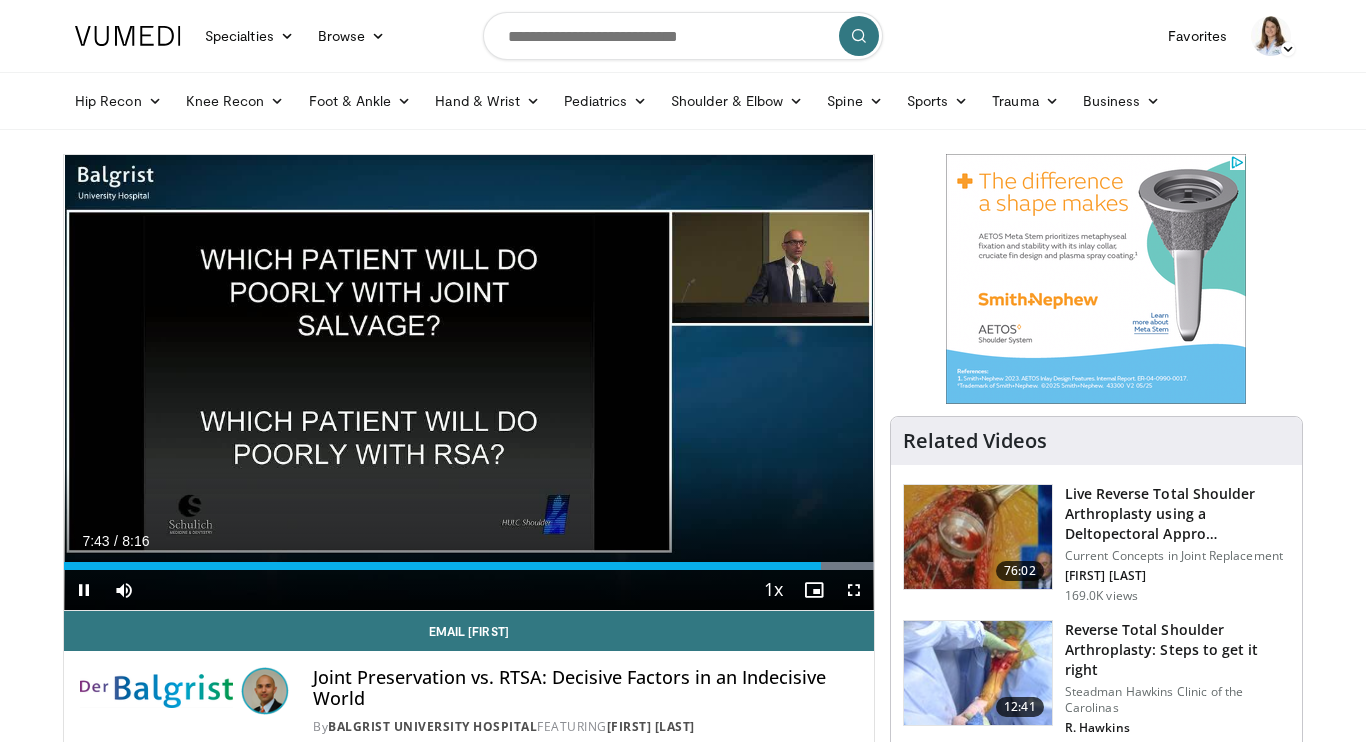 click on "**********" at bounding box center (469, 383) 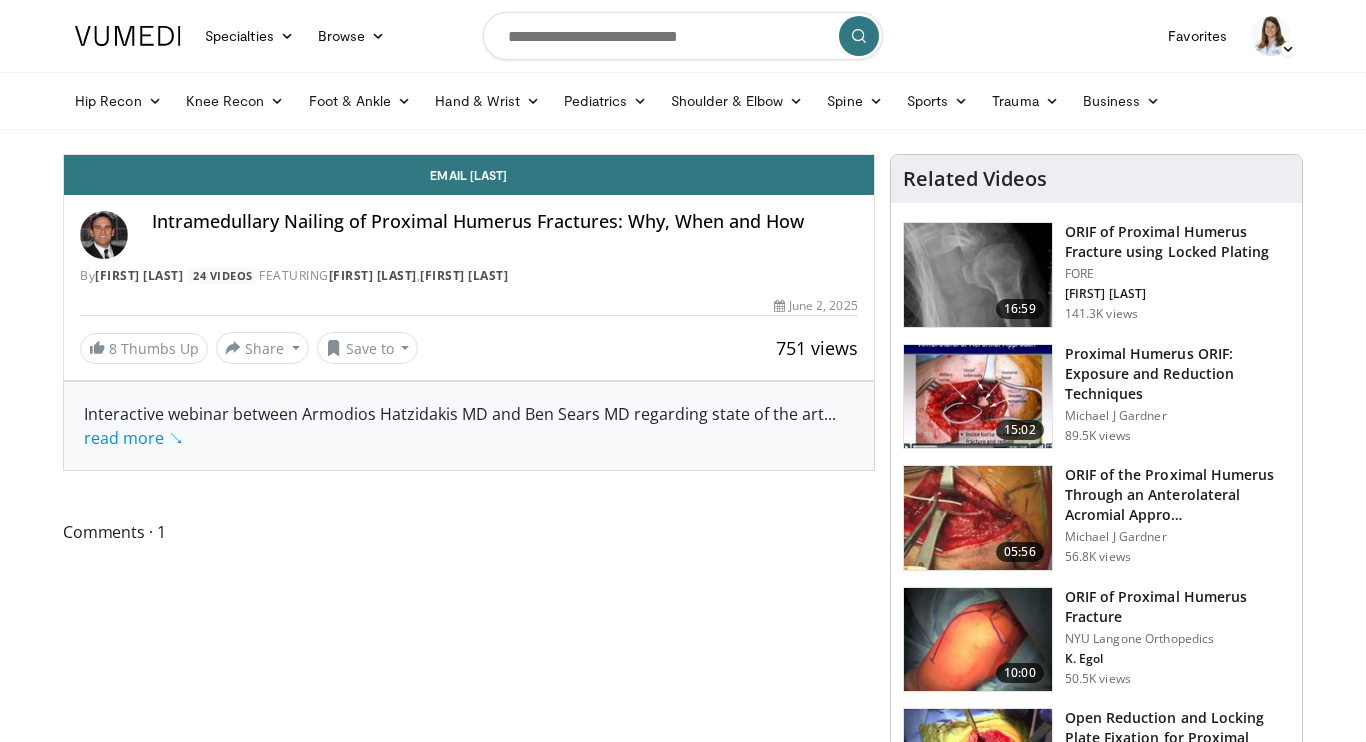 scroll, scrollTop: 0, scrollLeft: 0, axis: both 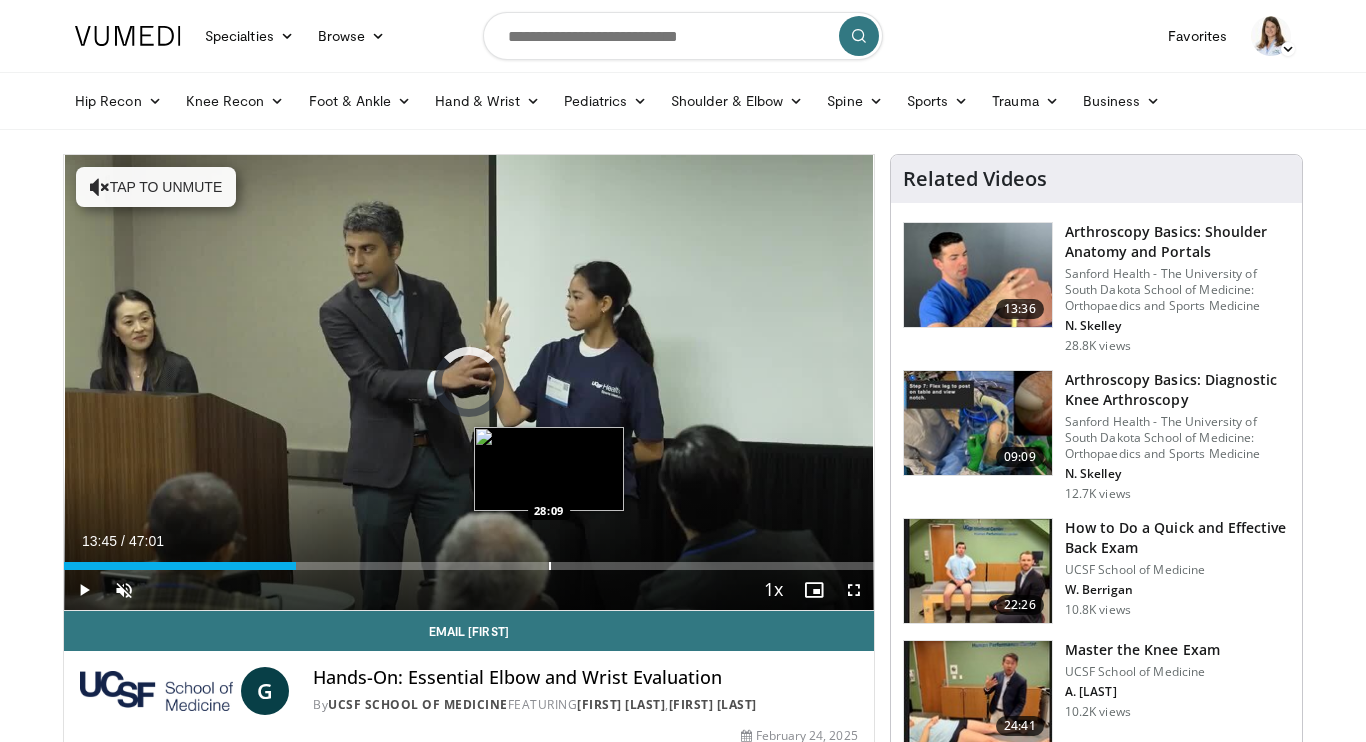 drag, startPoint x: 102, startPoint y: 562, endPoint x: 548, endPoint y: 555, distance: 446.05493 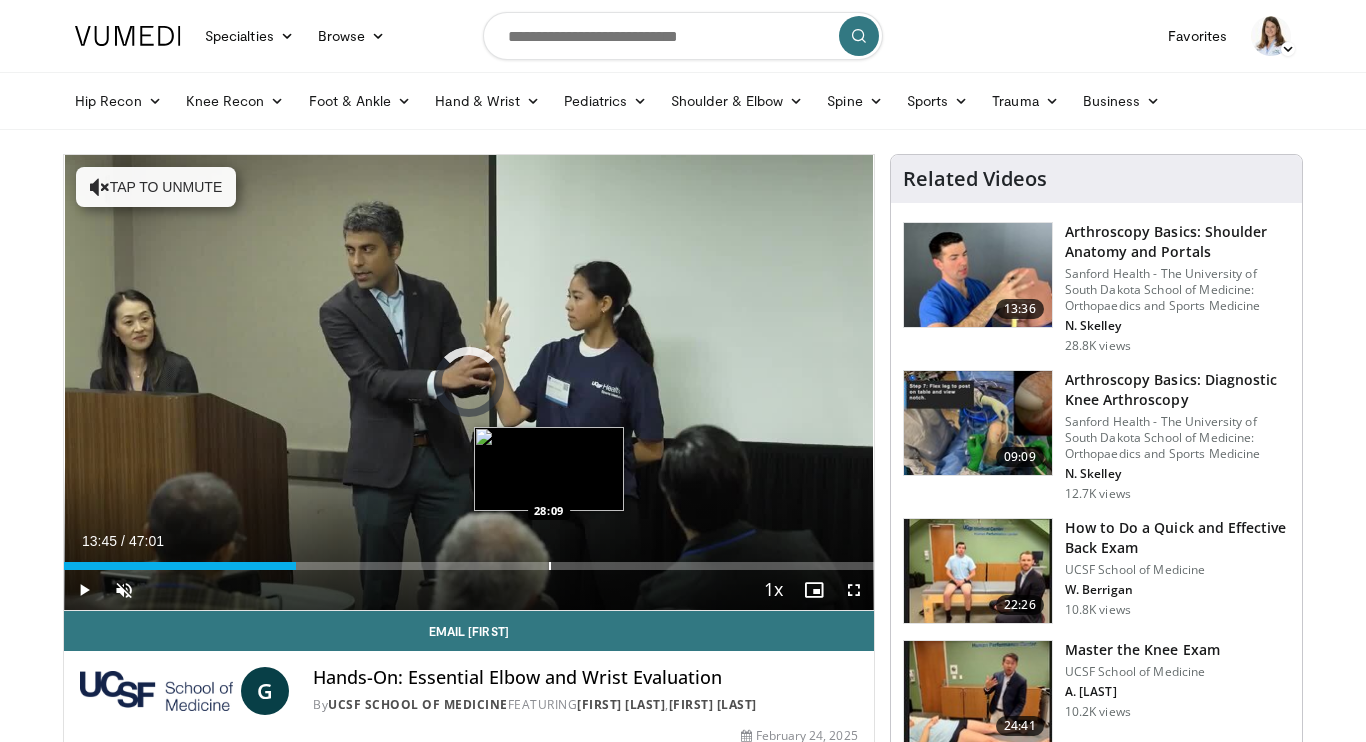click on "Loaded :  0.00% 28:06 28:09" at bounding box center (469, 560) 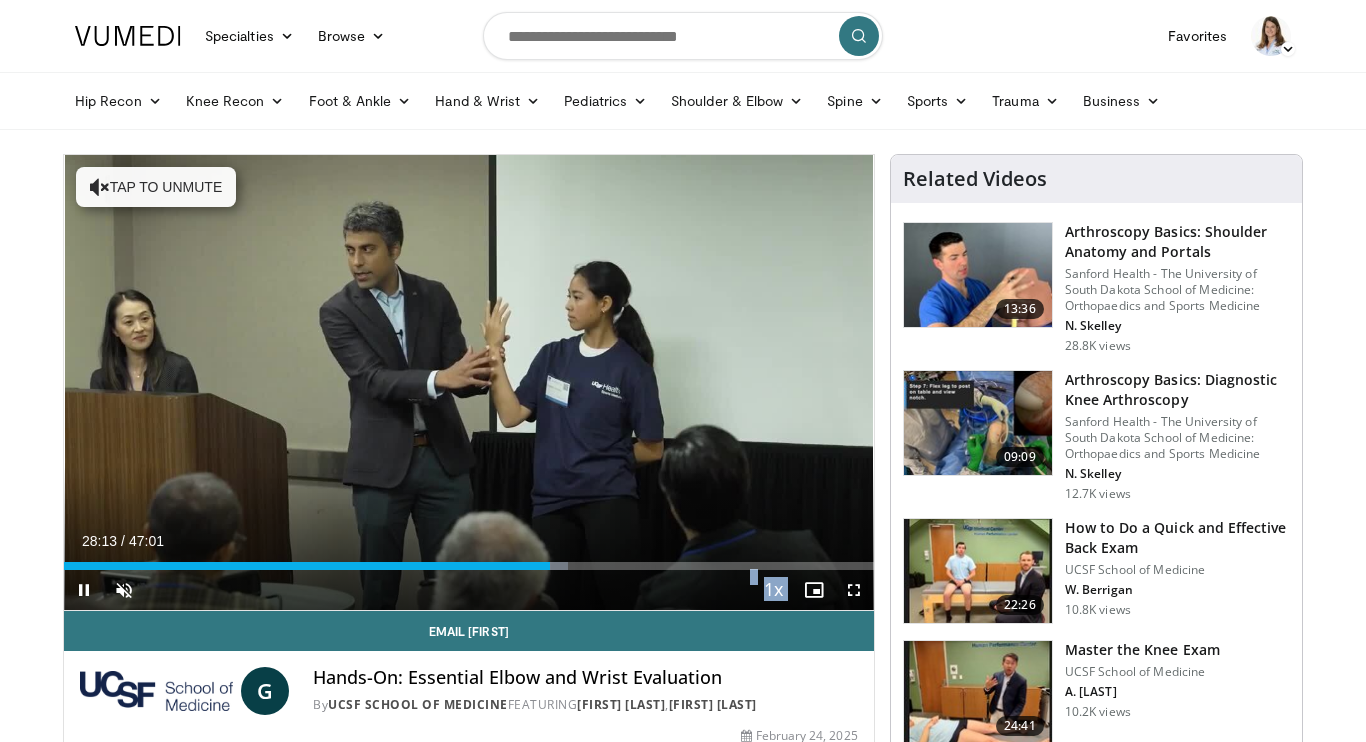 drag, startPoint x: 548, startPoint y: 555, endPoint x: 794, endPoint y: 574, distance: 246.73265 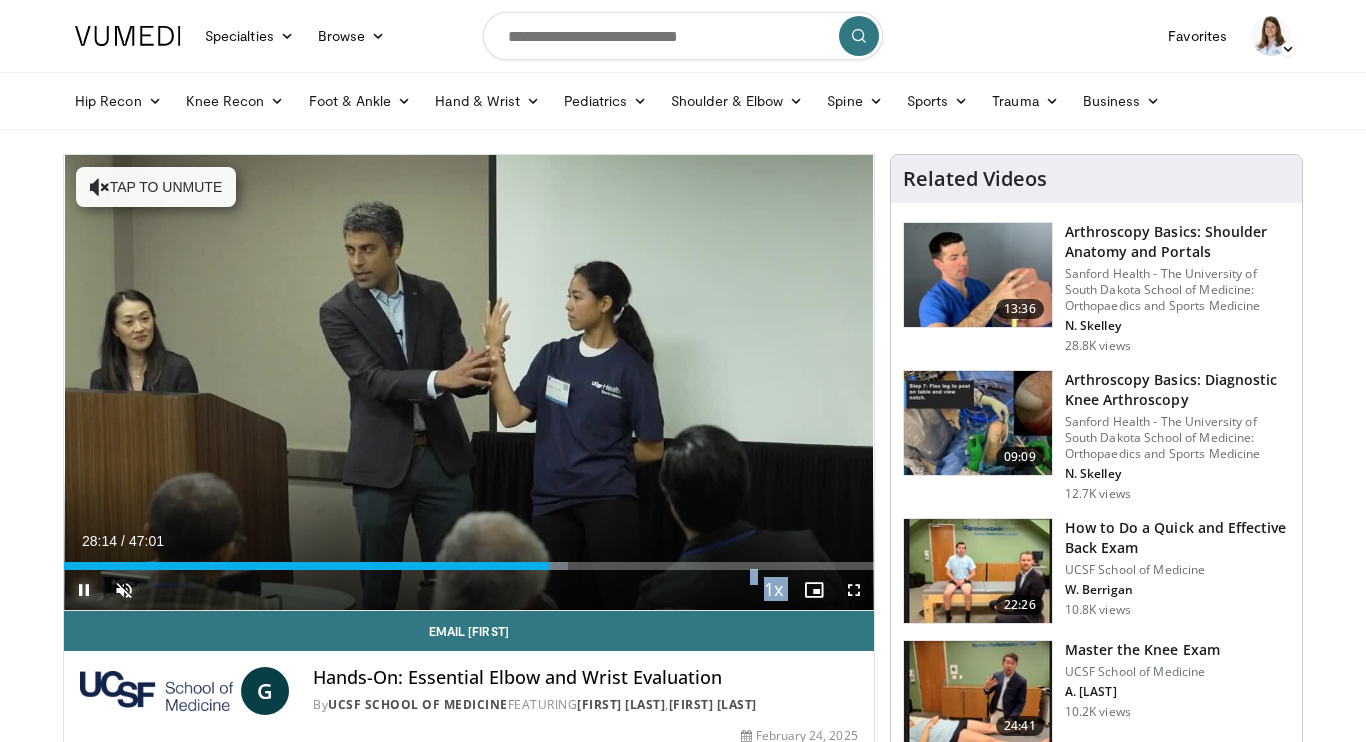 click at bounding box center (84, 590) 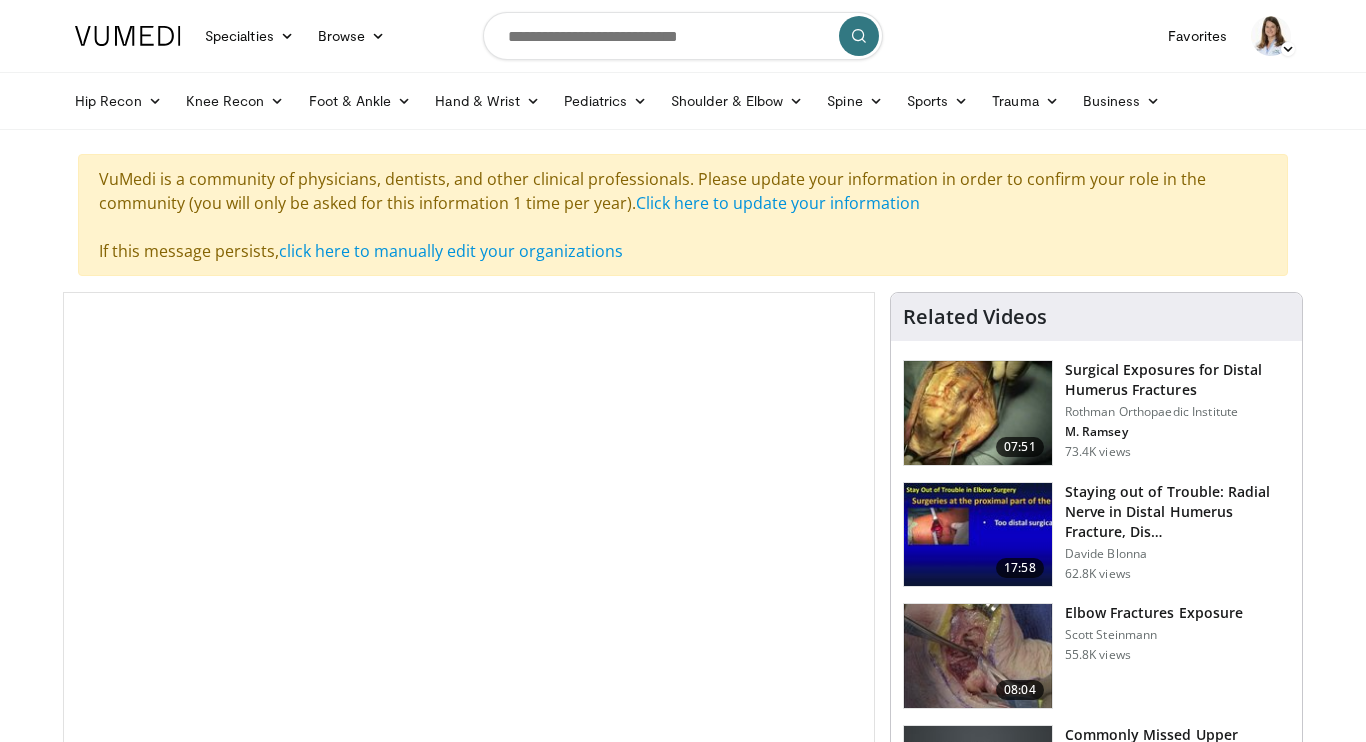 scroll, scrollTop: 0, scrollLeft: 0, axis: both 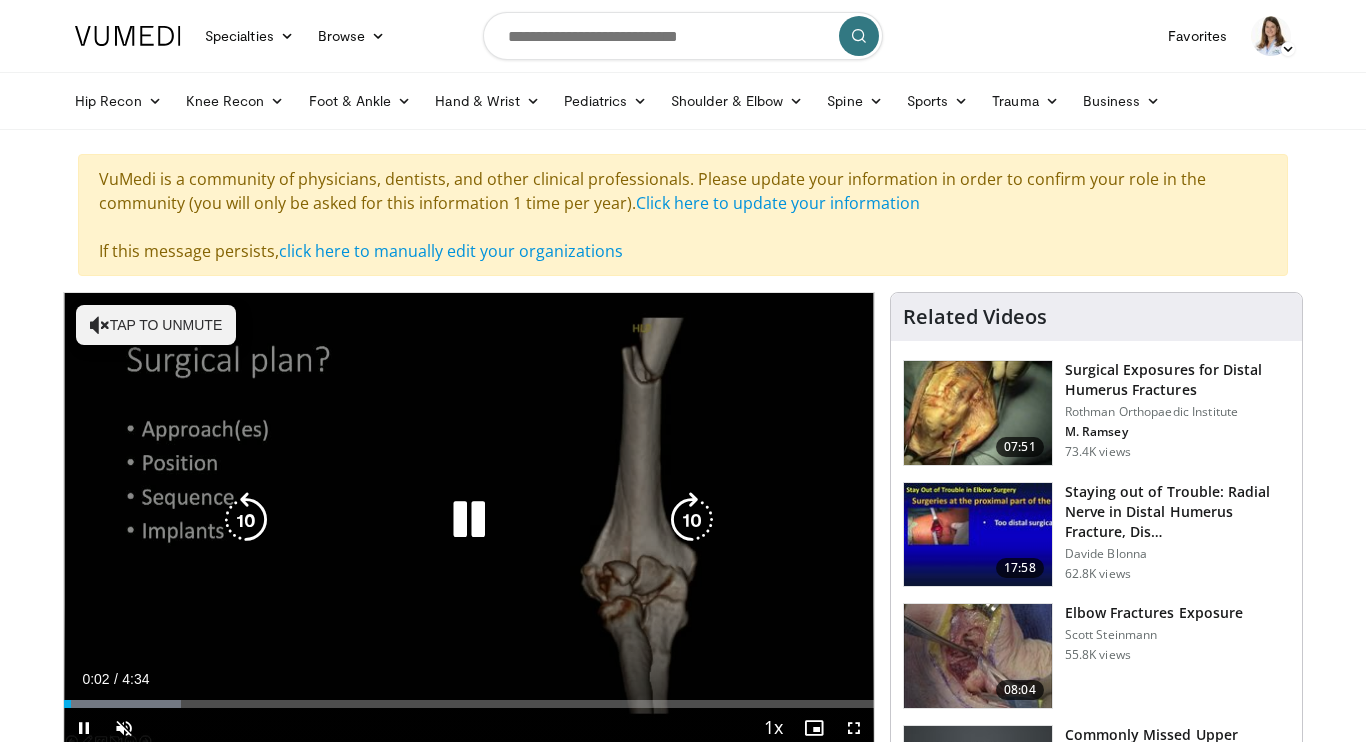 click at bounding box center [469, 520] 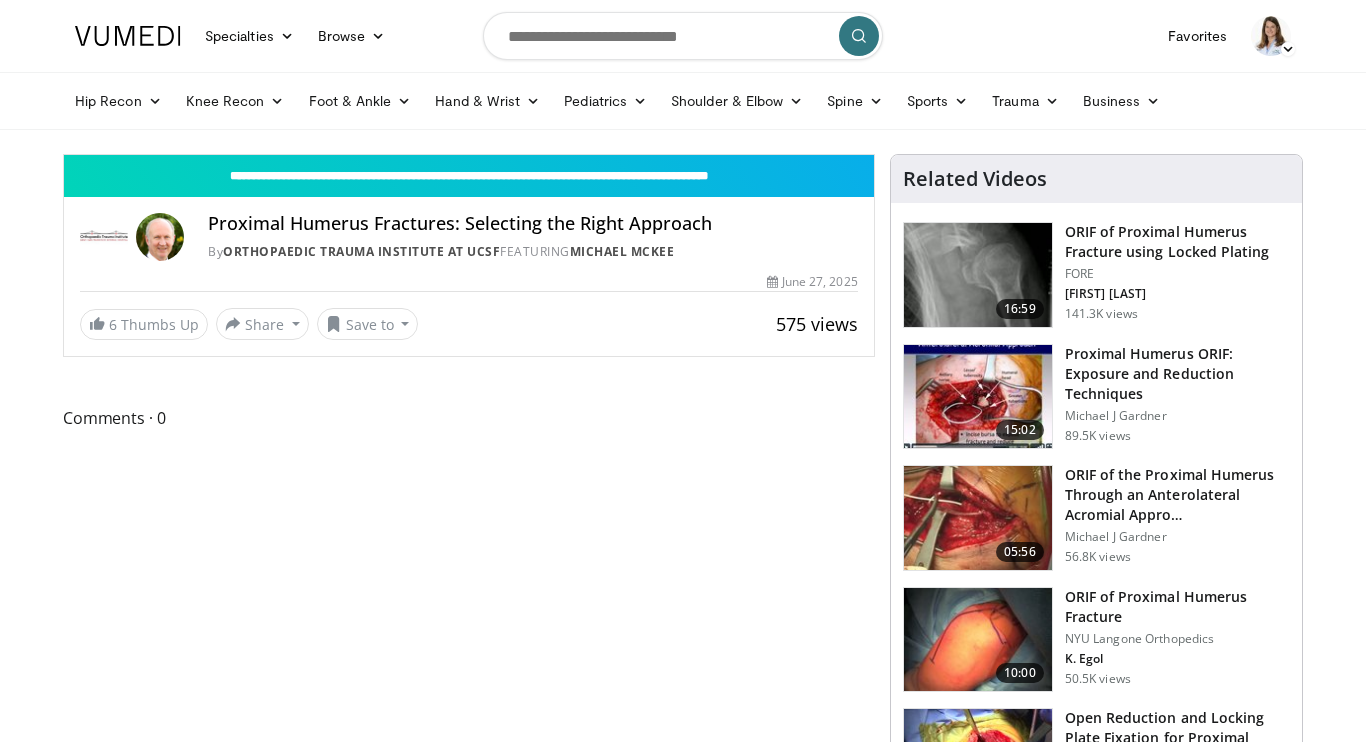 scroll, scrollTop: 0, scrollLeft: 0, axis: both 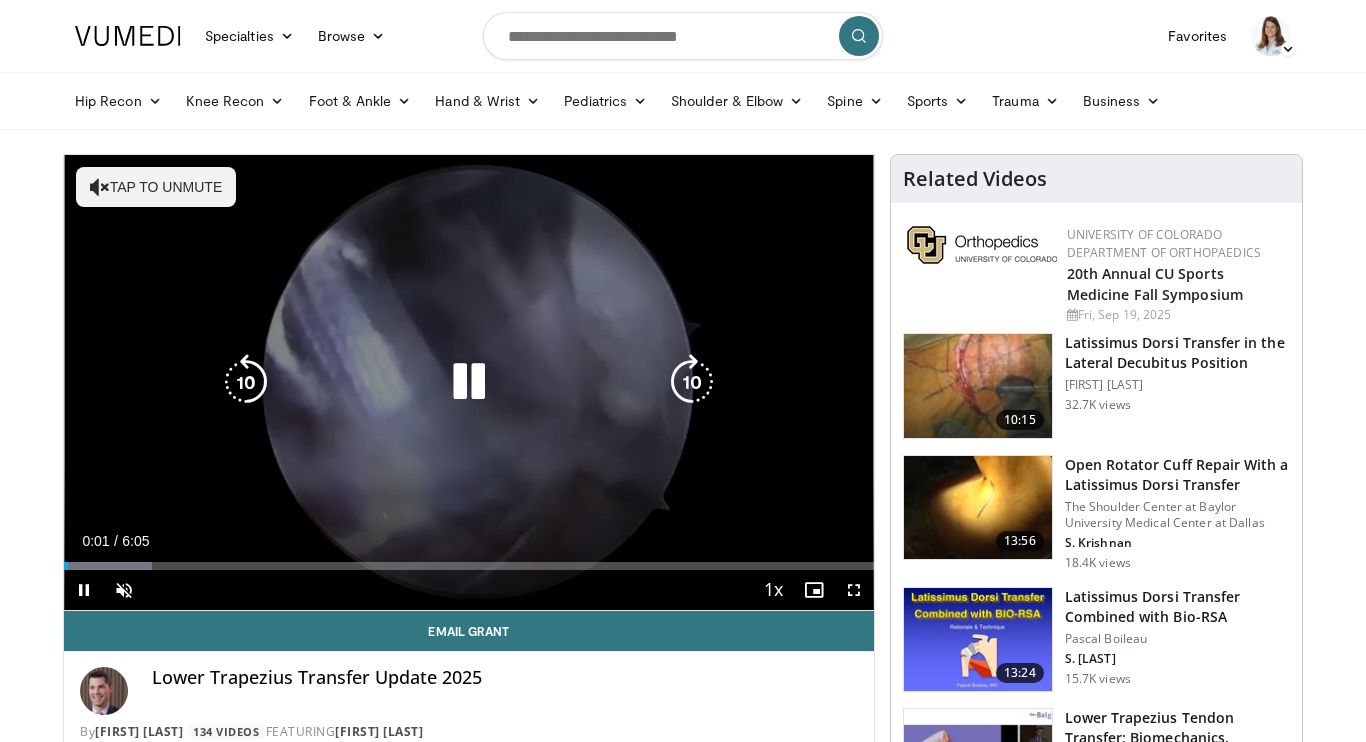 click on "10 seconds
Tap to unmute" at bounding box center [469, 382] 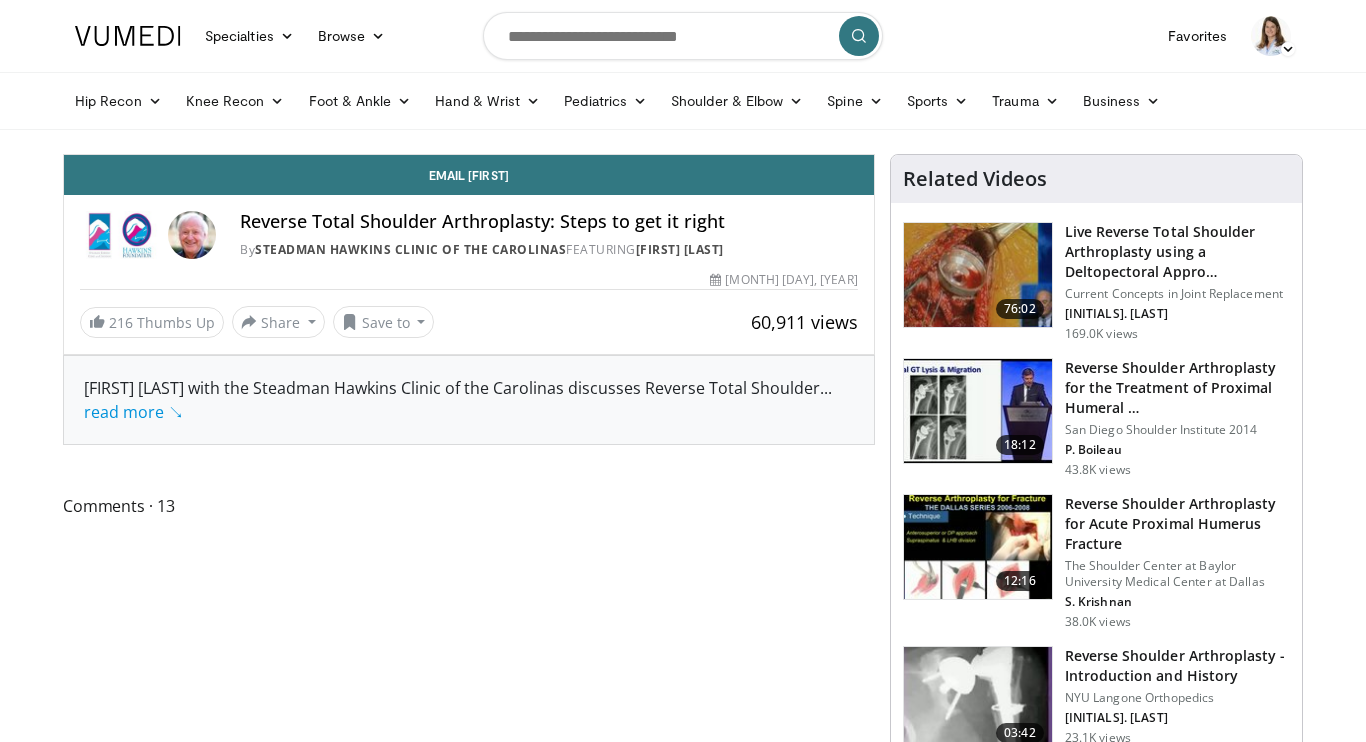 scroll, scrollTop: 0, scrollLeft: 0, axis: both 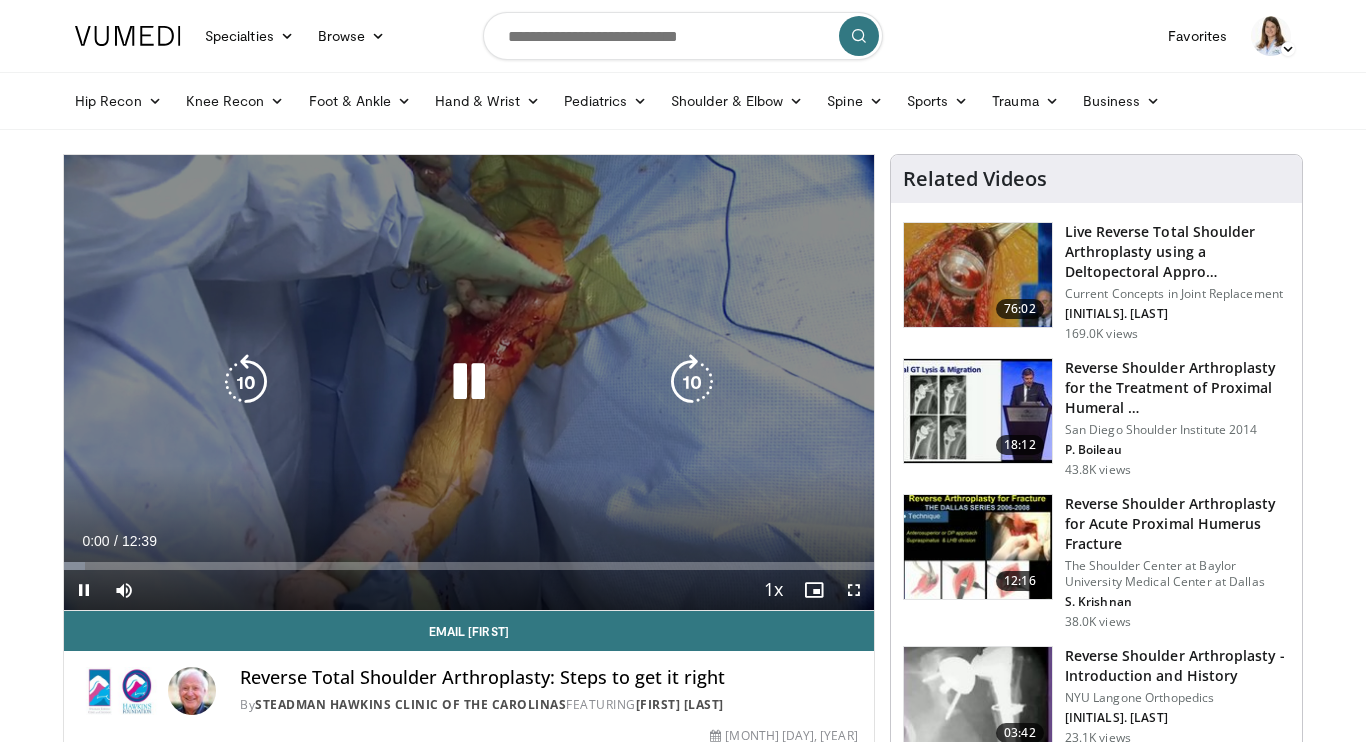 click at bounding box center (469, 382) 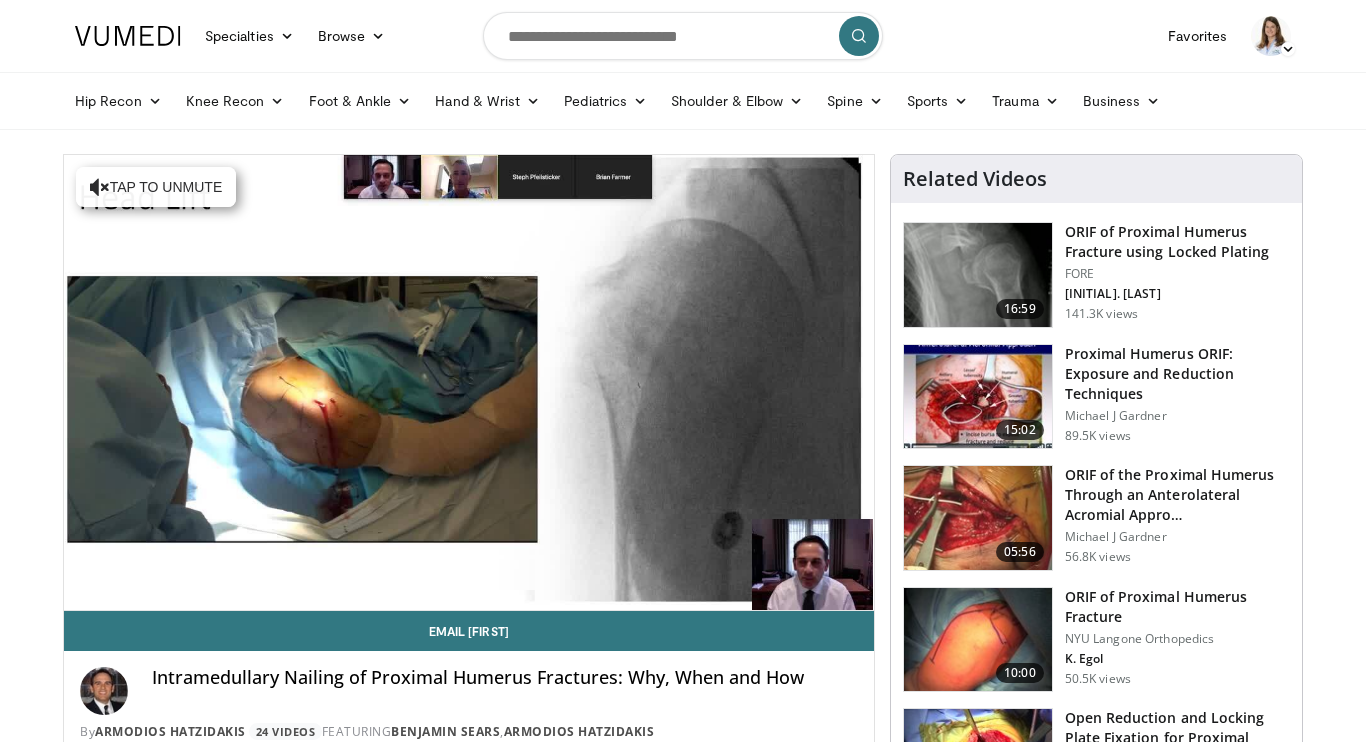 scroll, scrollTop: 0, scrollLeft: 0, axis: both 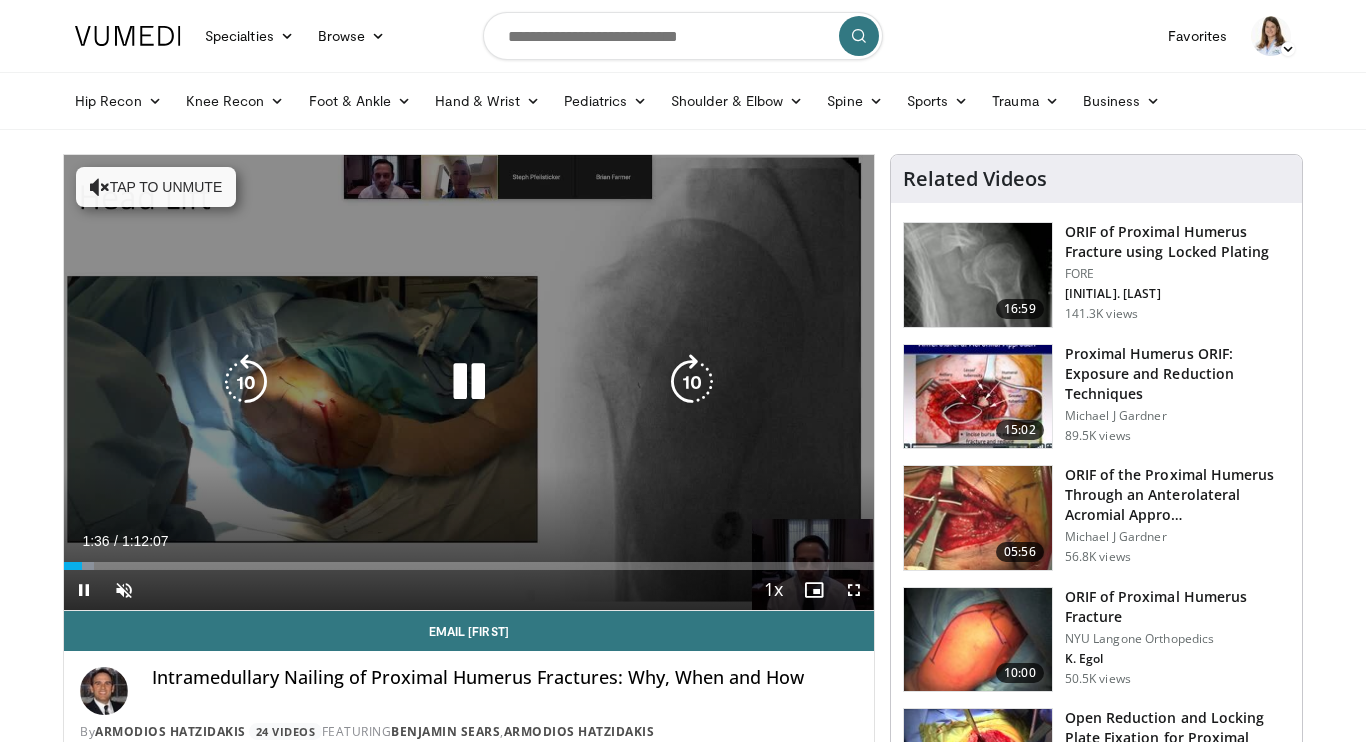 click at bounding box center (469, 382) 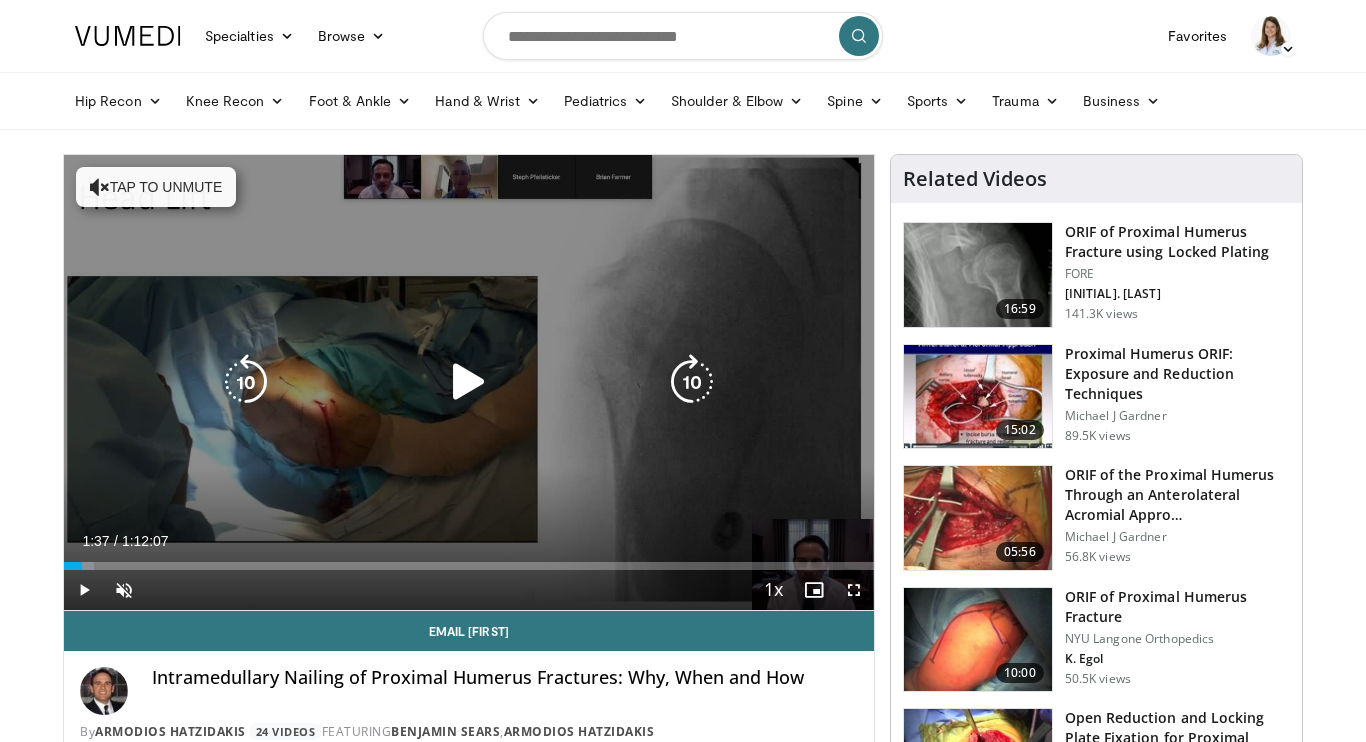 click on "Tap to unmute" at bounding box center (156, 187) 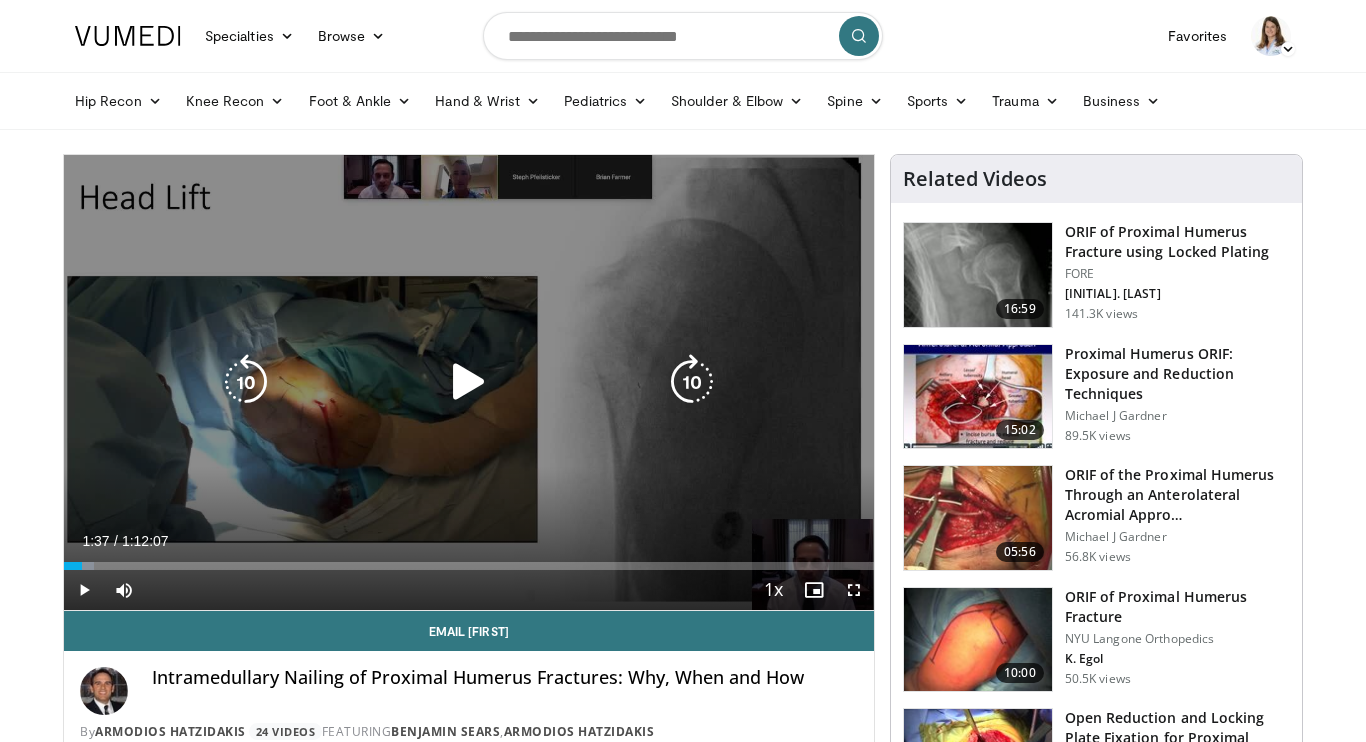 click at bounding box center (469, 382) 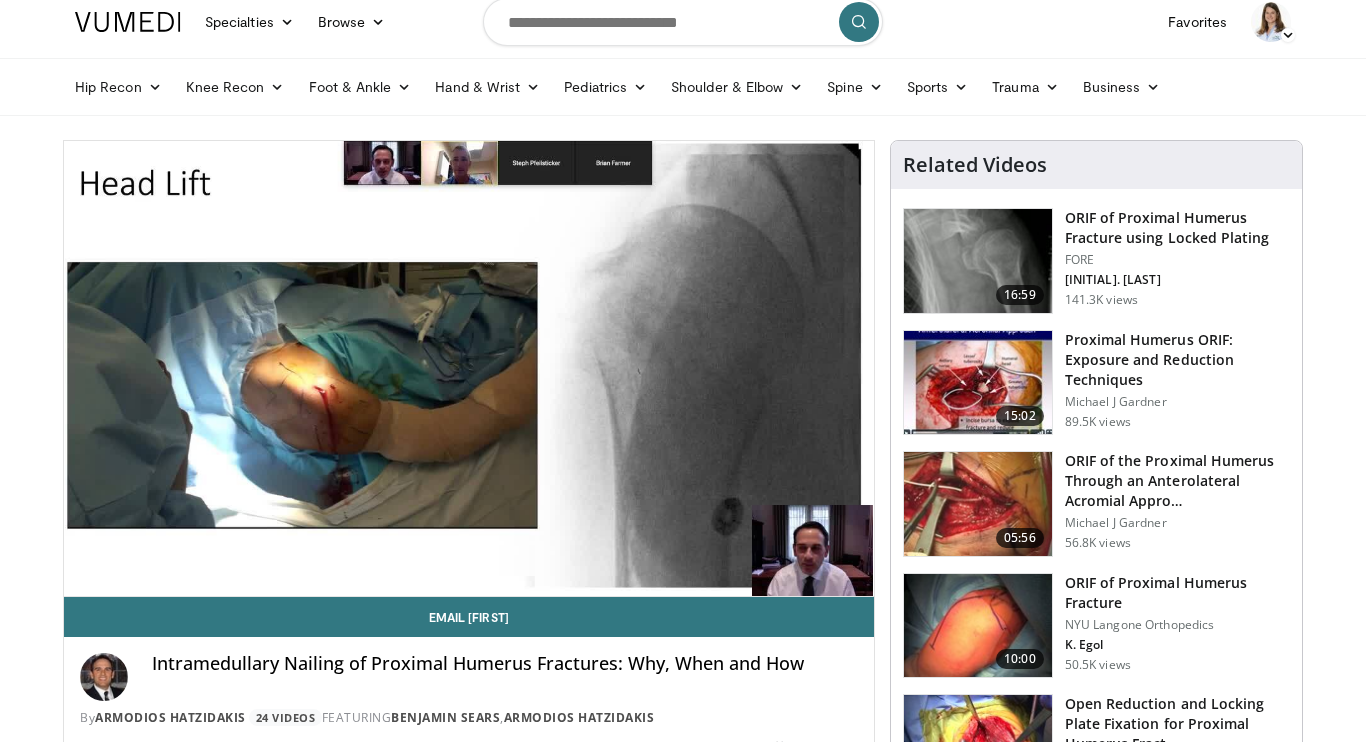 scroll, scrollTop: 16, scrollLeft: 0, axis: vertical 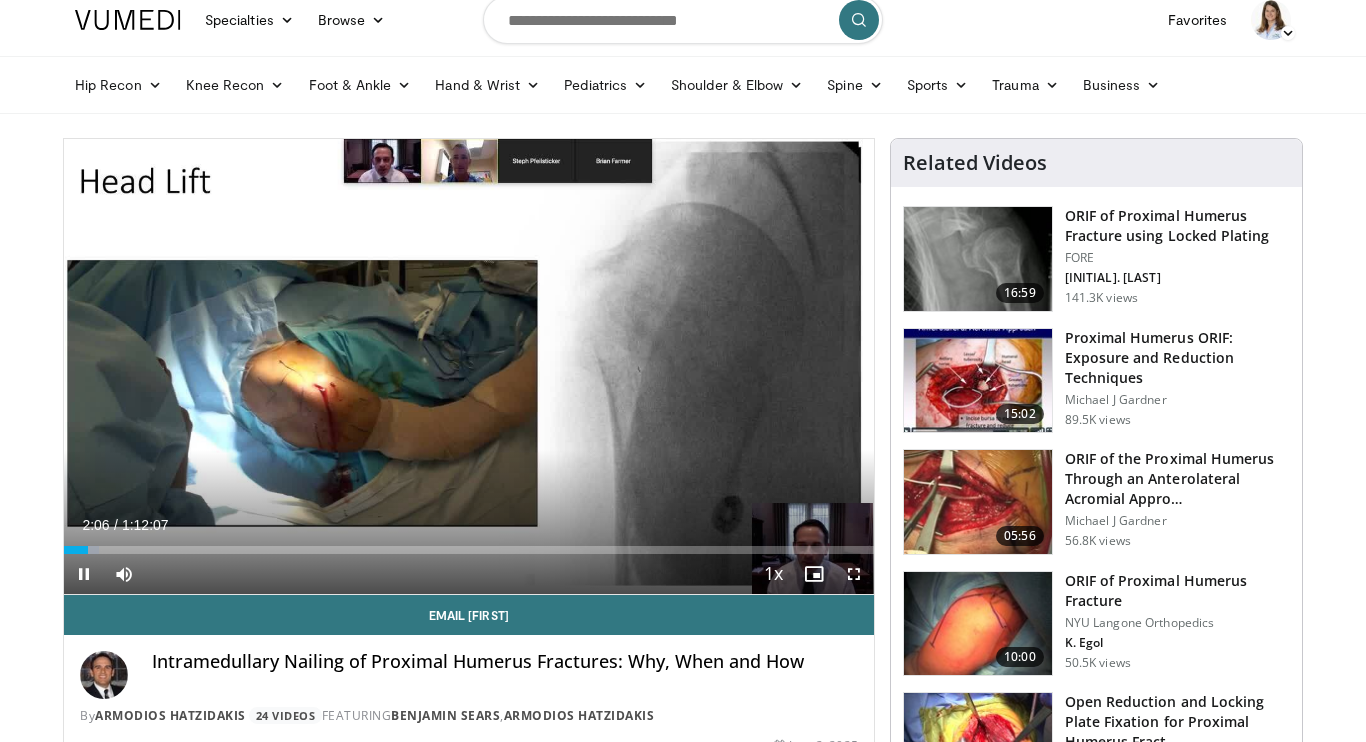 click on "+" at bounding box center [162, 604] 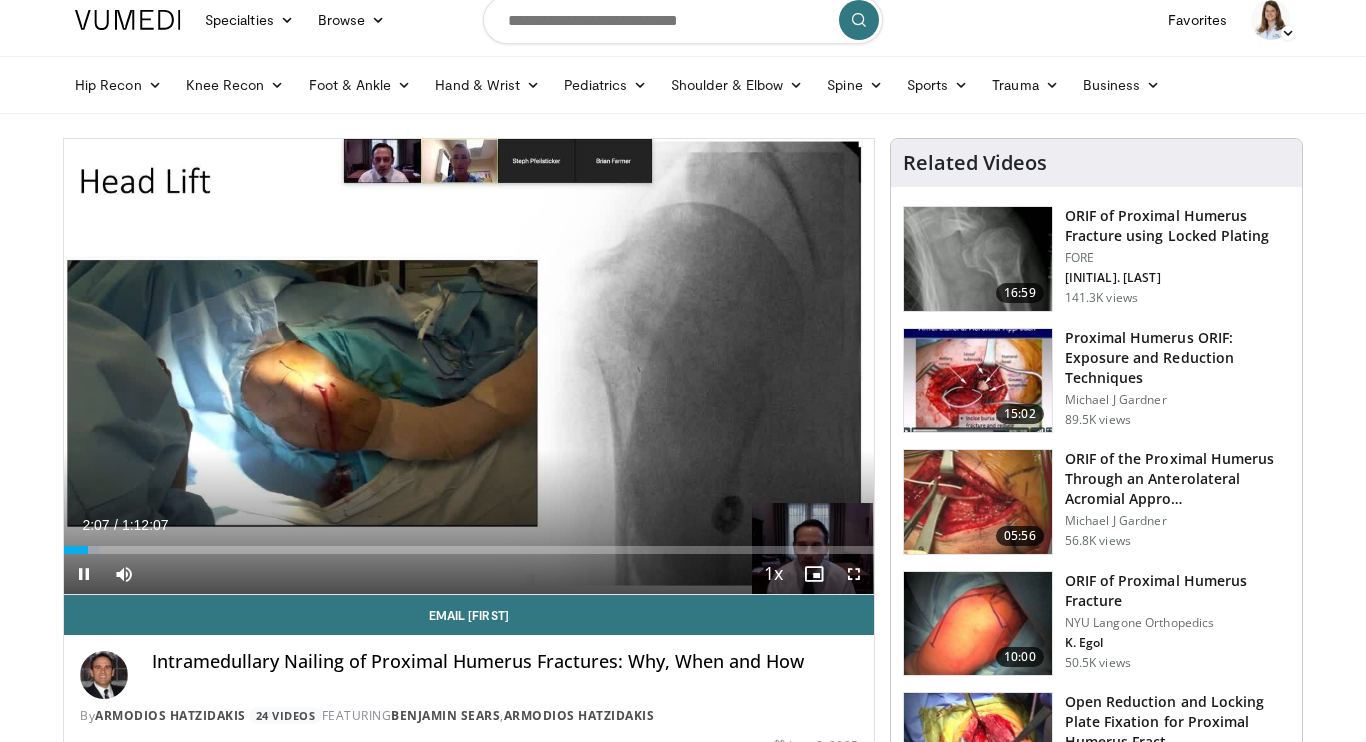 click on "+" at bounding box center (162, 604) 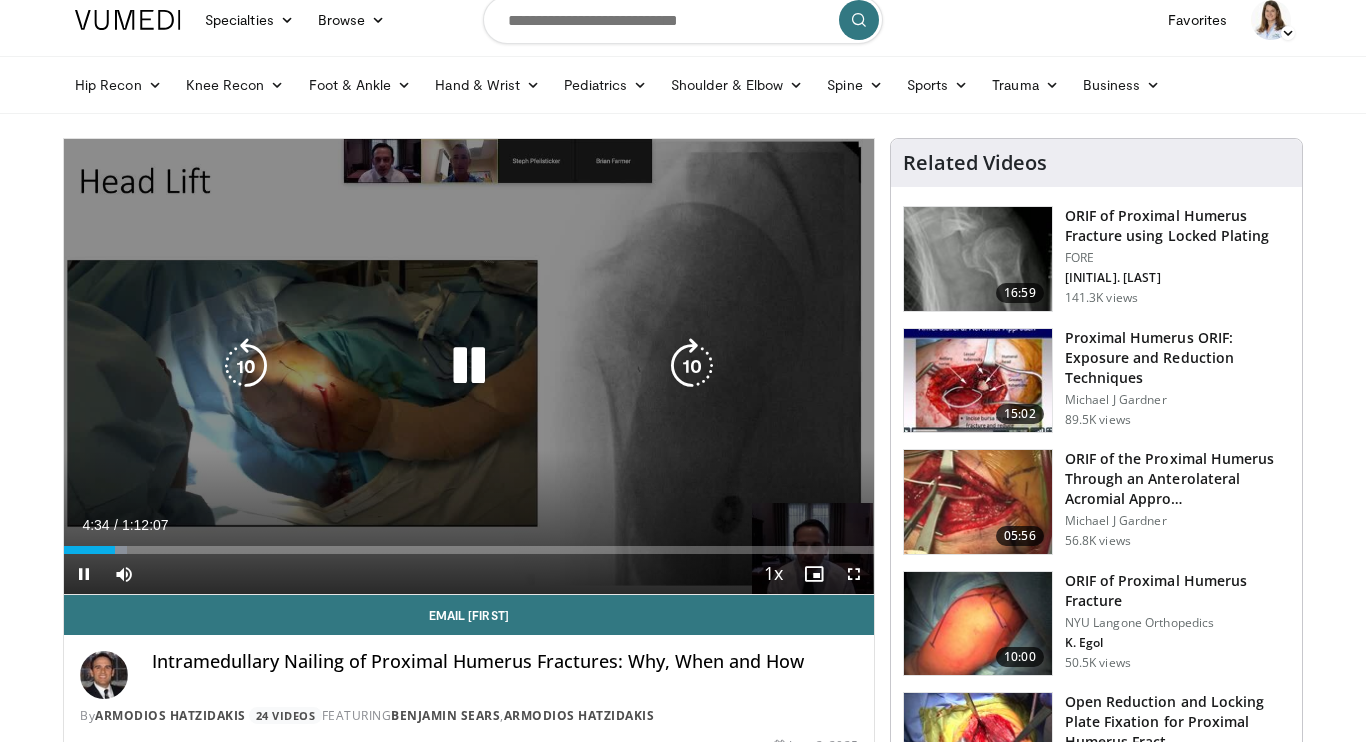 click at bounding box center [469, 366] 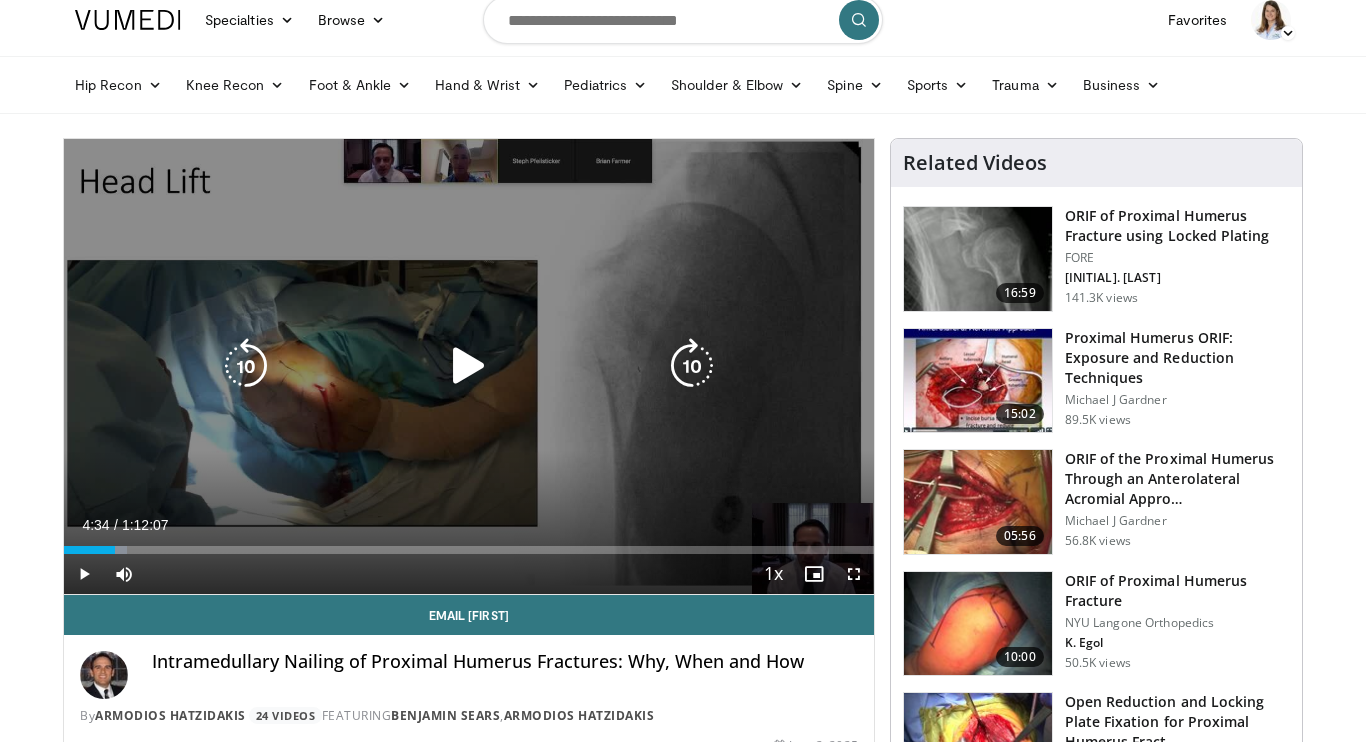 click at bounding box center (469, 366) 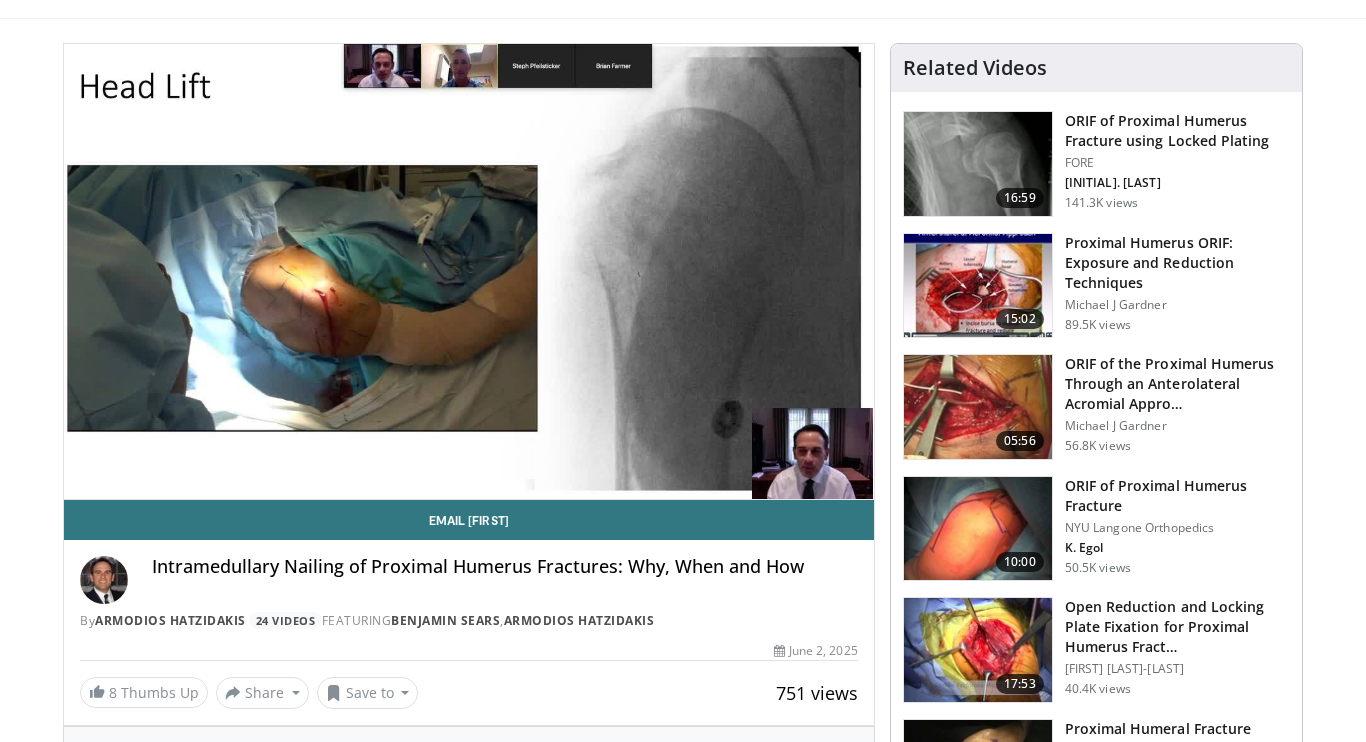 scroll, scrollTop: 114, scrollLeft: 0, axis: vertical 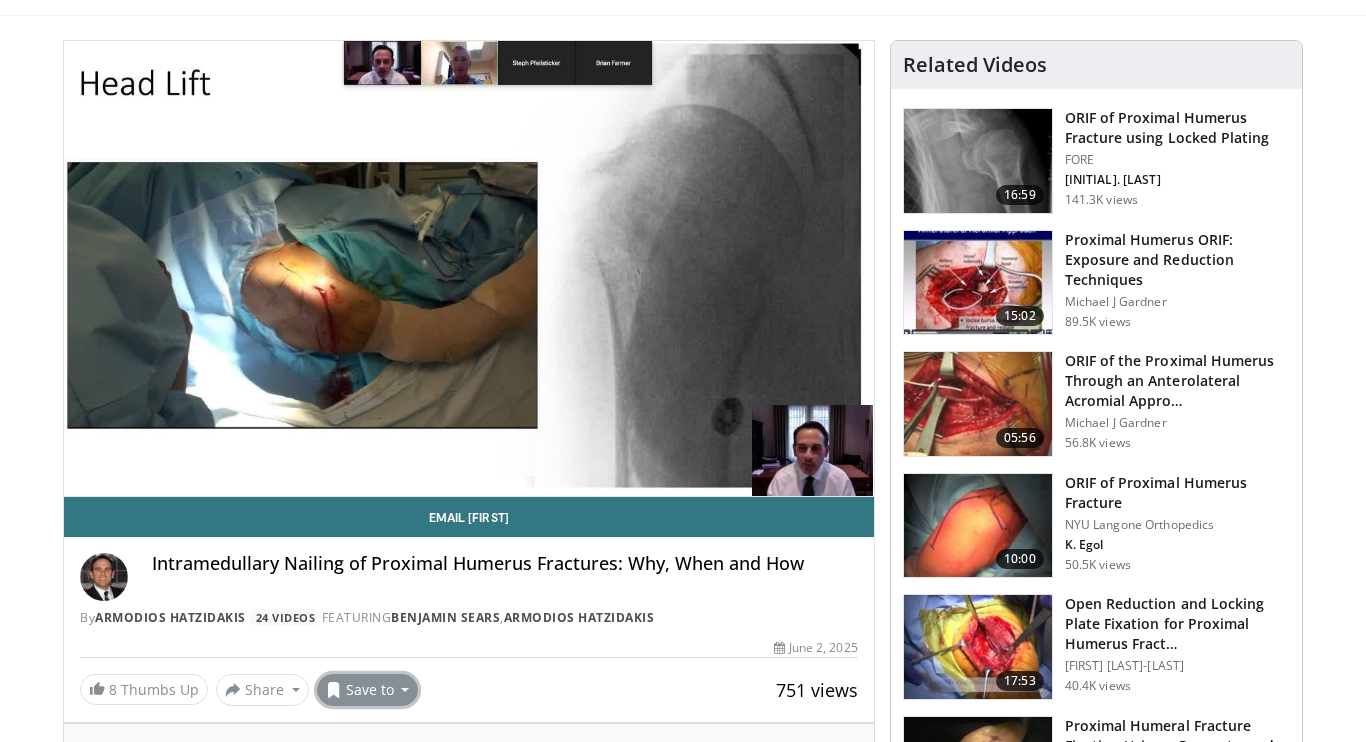 click on "Save to" at bounding box center (368, 690) 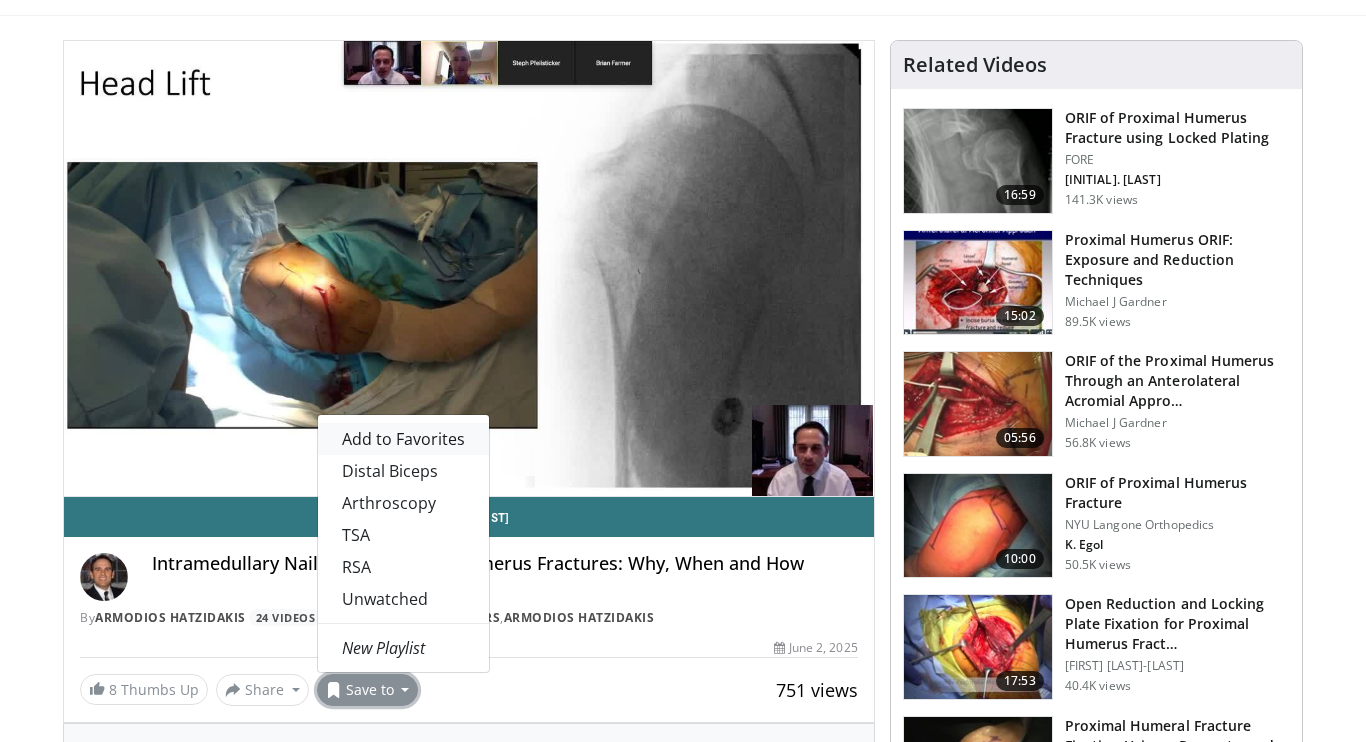 click on "Add to Favorites" at bounding box center [403, 439] 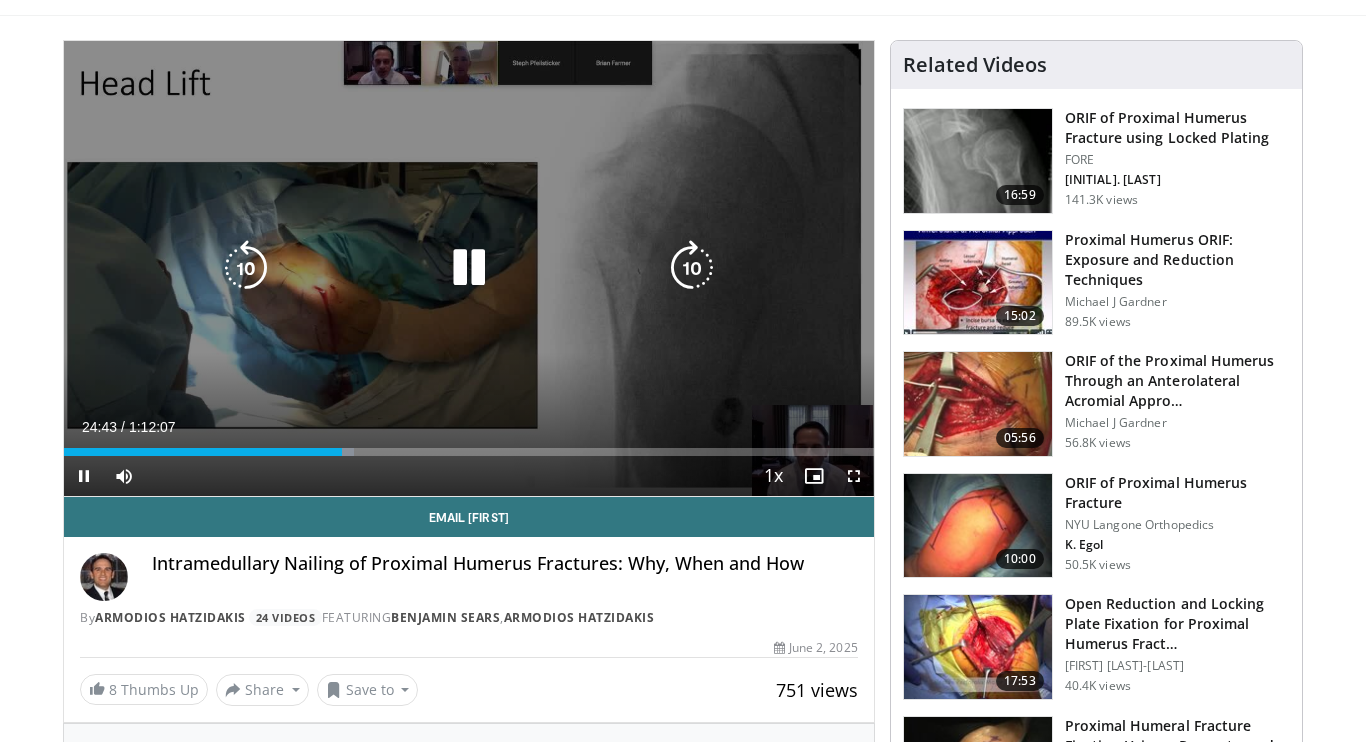 click at bounding box center (469, 268) 